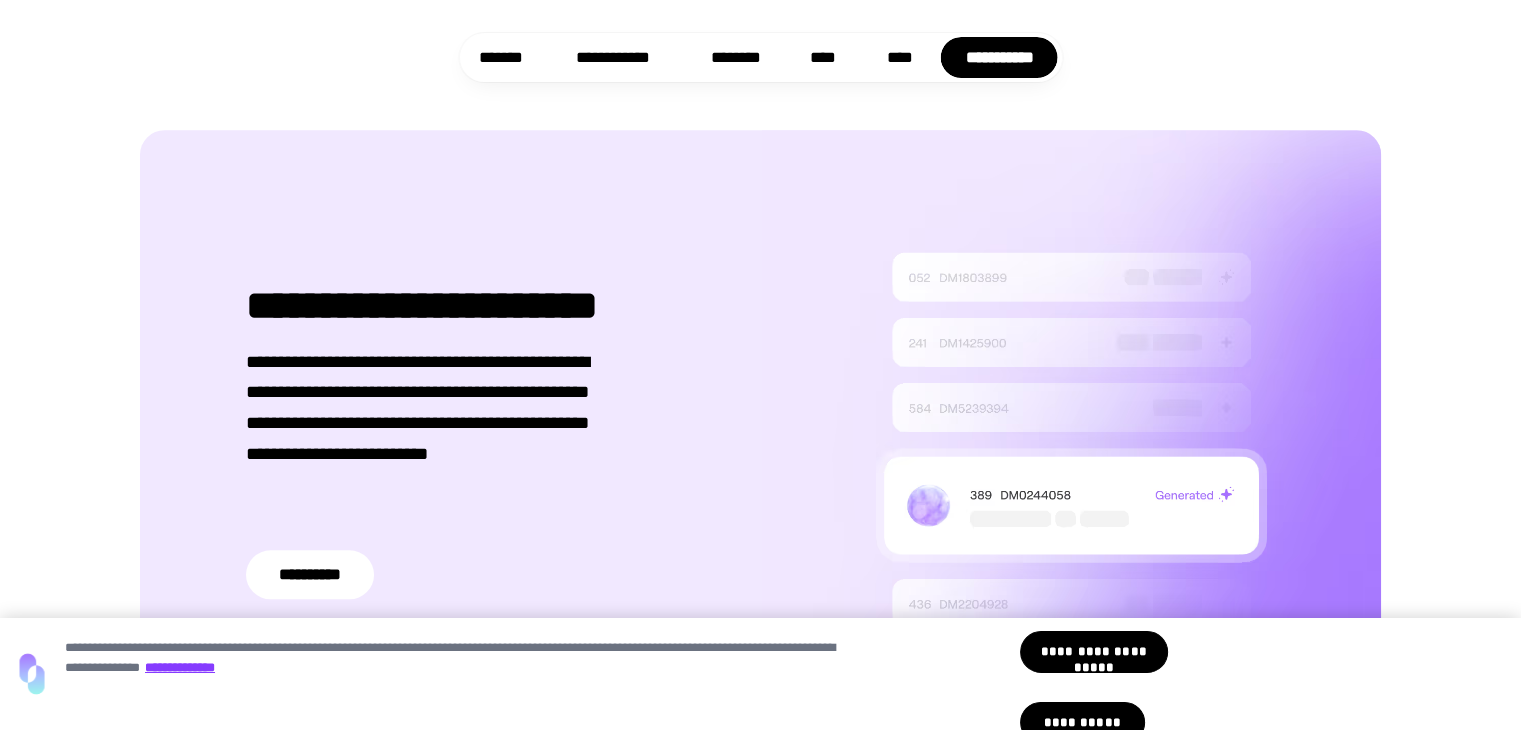scroll, scrollTop: 1600, scrollLeft: 0, axis: vertical 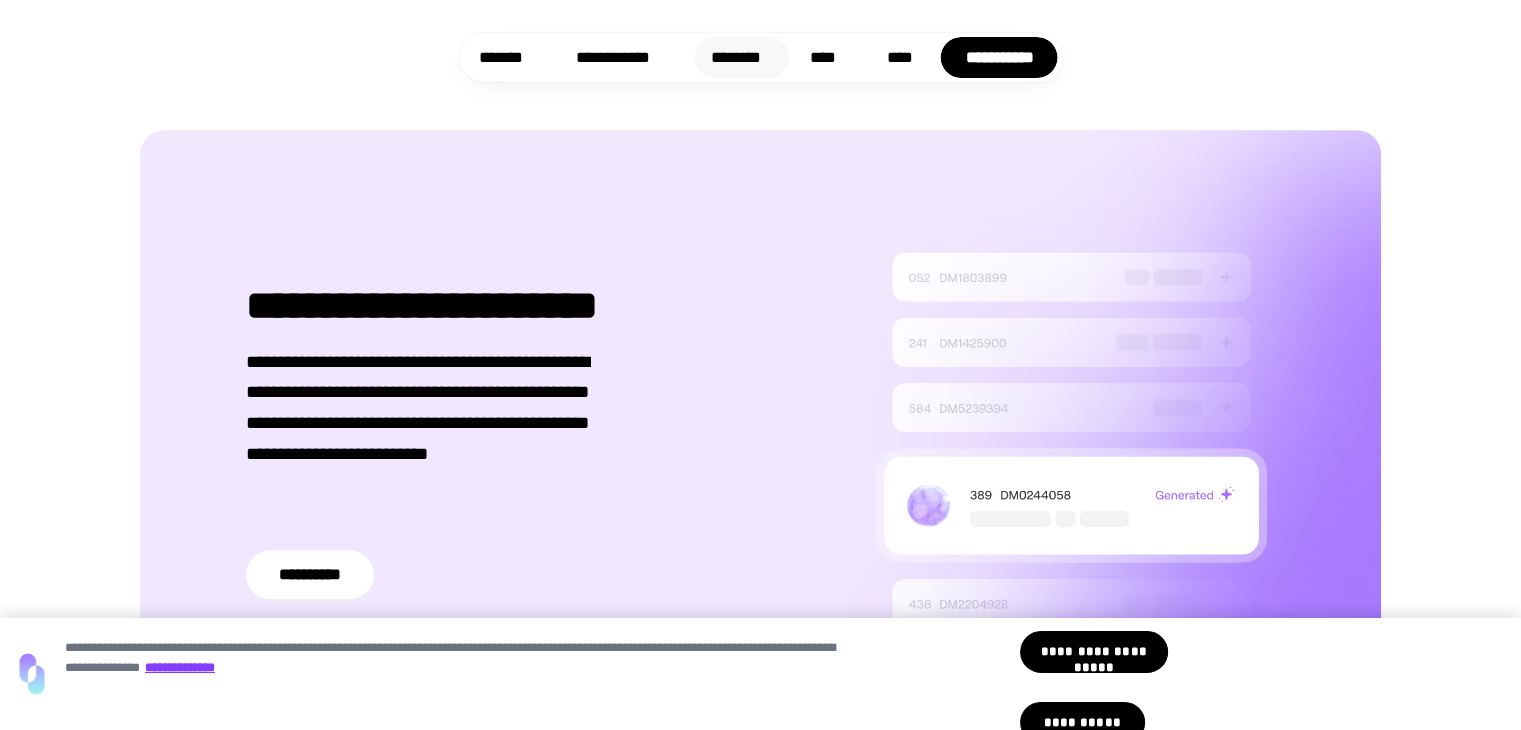 click on "********" at bounding box center (741, 57) 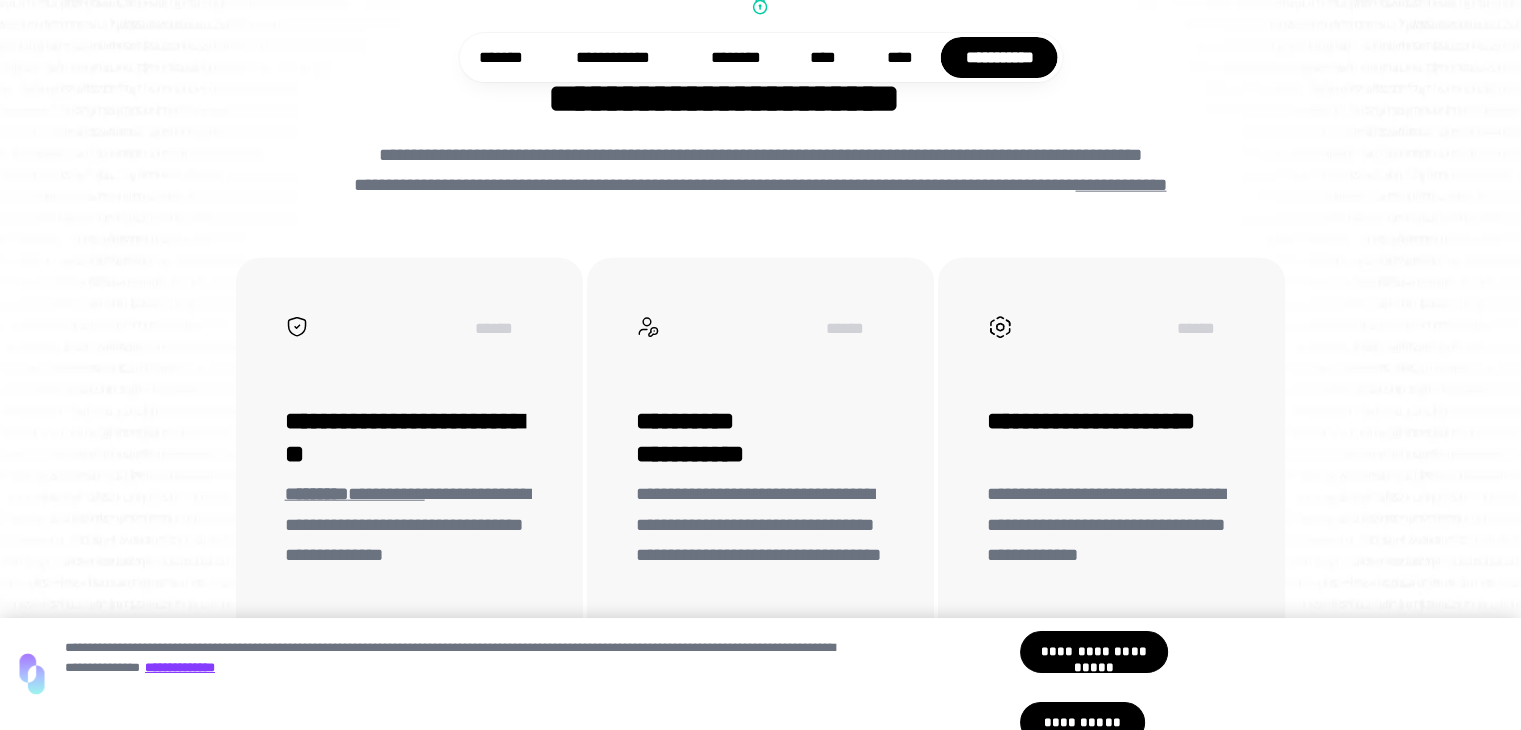 scroll, scrollTop: 4750, scrollLeft: 0, axis: vertical 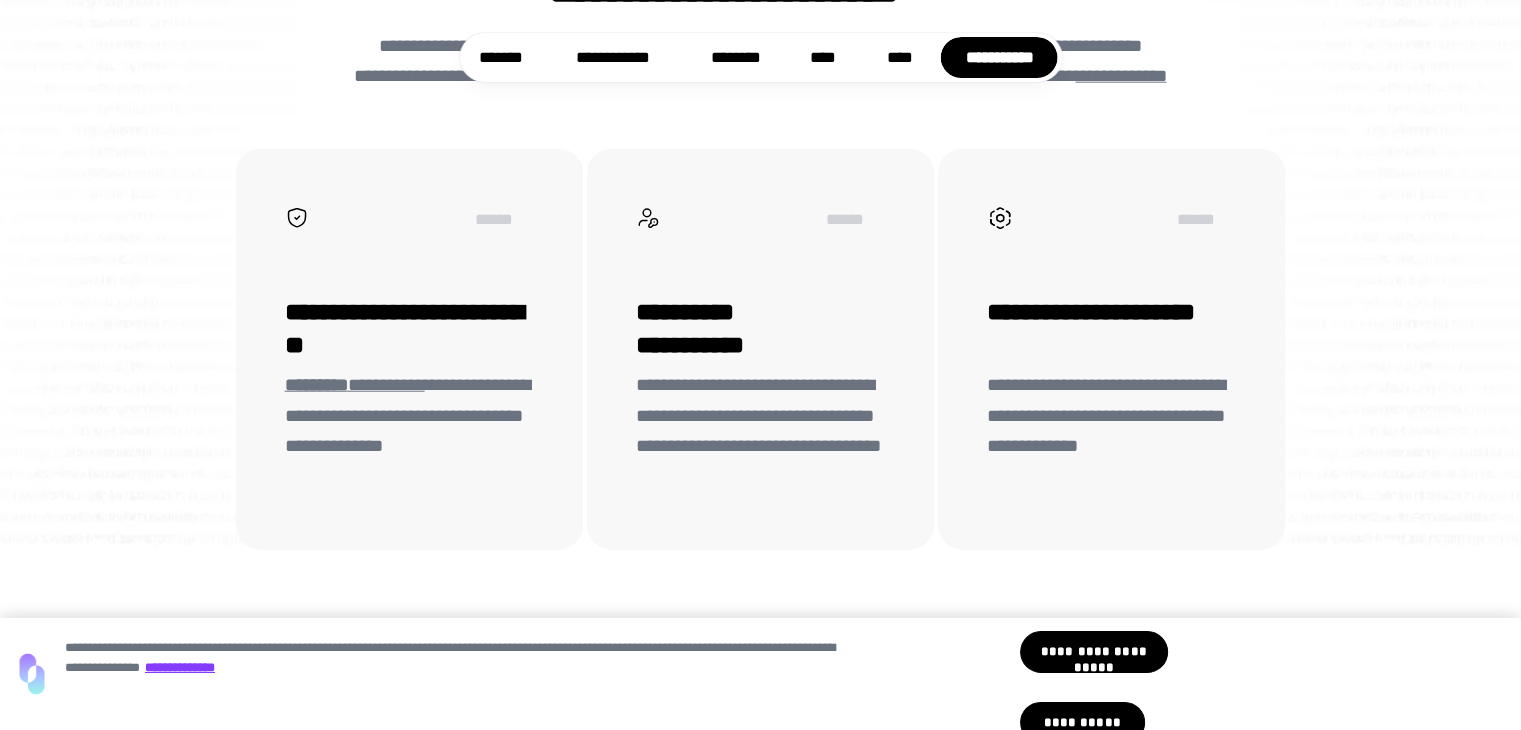 click on "**********" at bounding box center [355, 385] 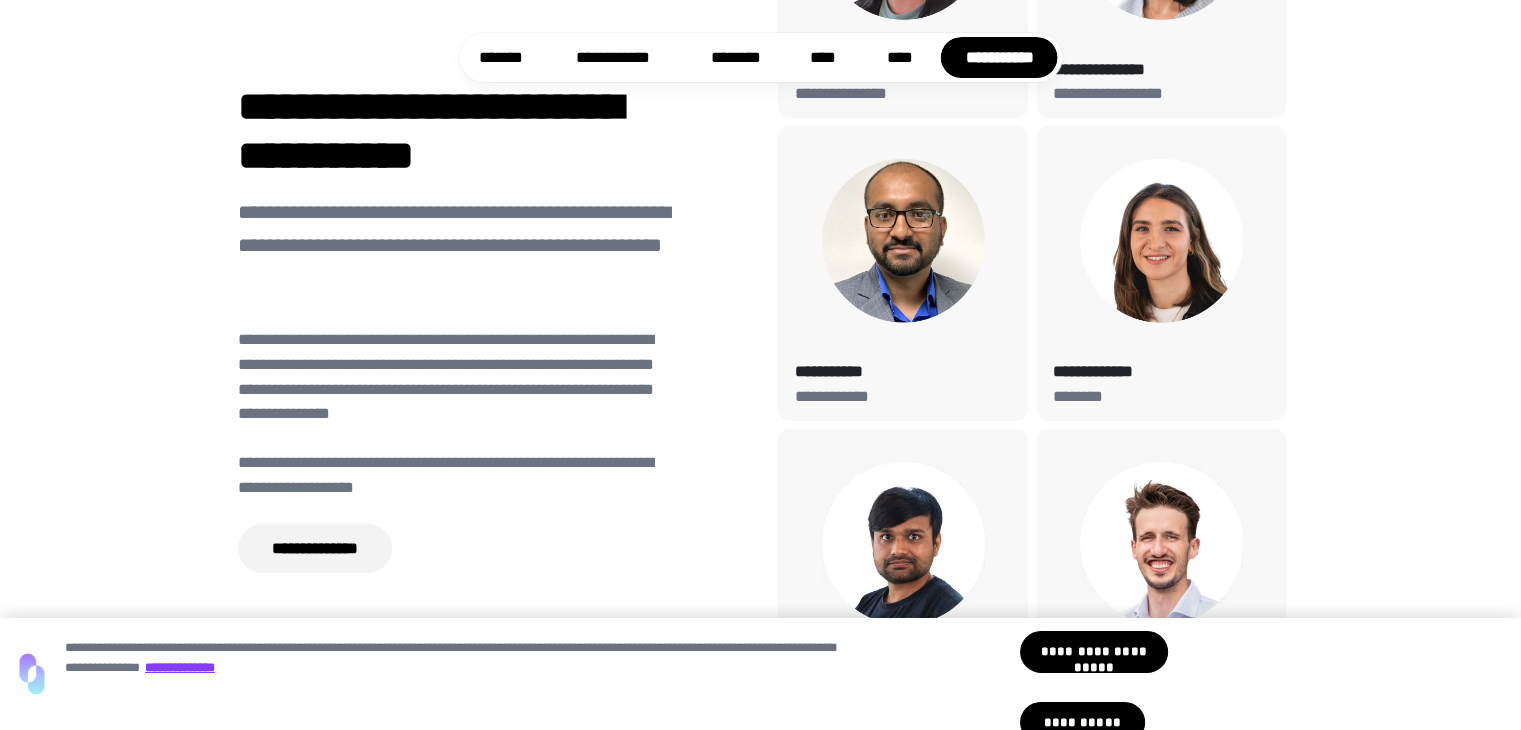 scroll, scrollTop: 6050, scrollLeft: 0, axis: vertical 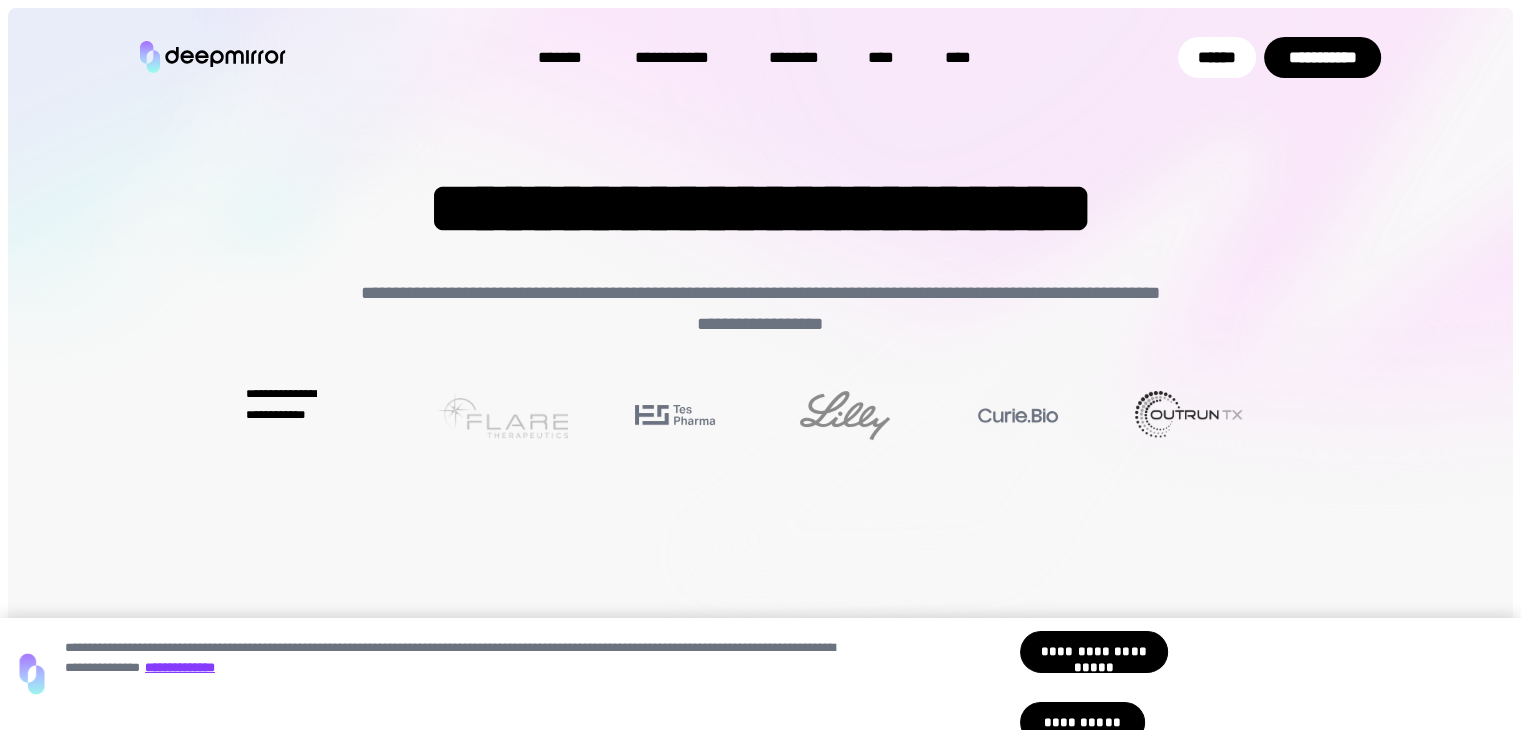 click at bounding box center (213, 57) 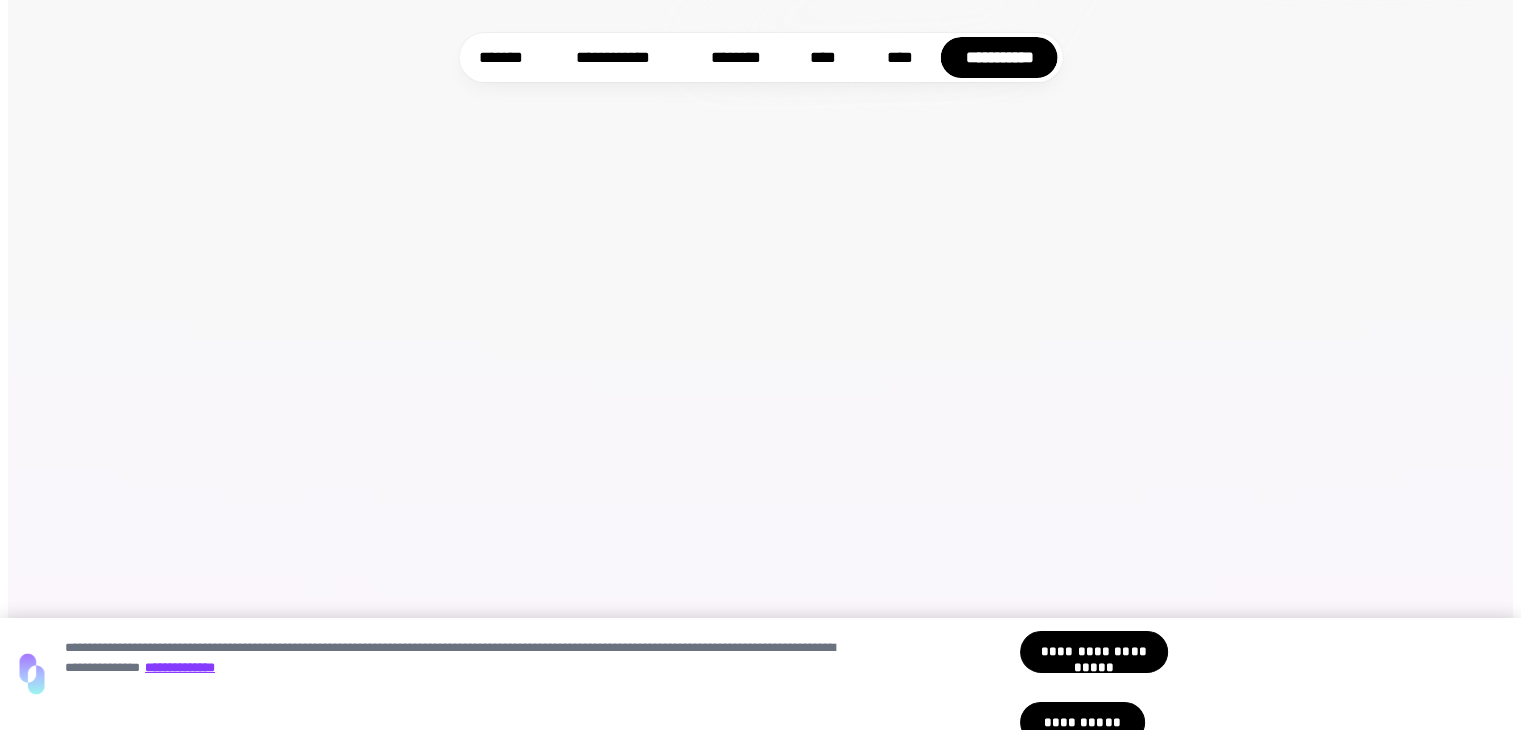 scroll, scrollTop: 600, scrollLeft: 0, axis: vertical 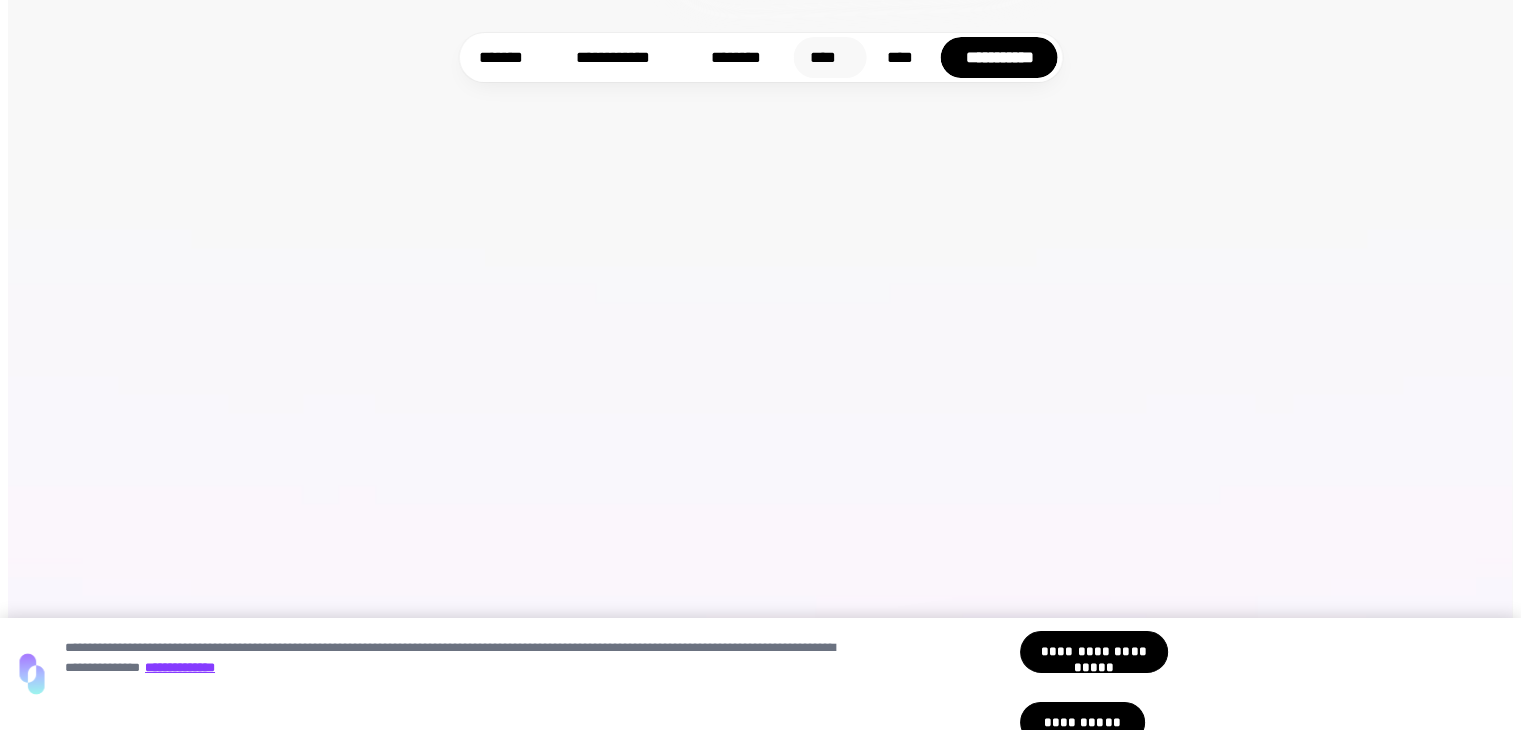 click on "****" at bounding box center [829, 57] 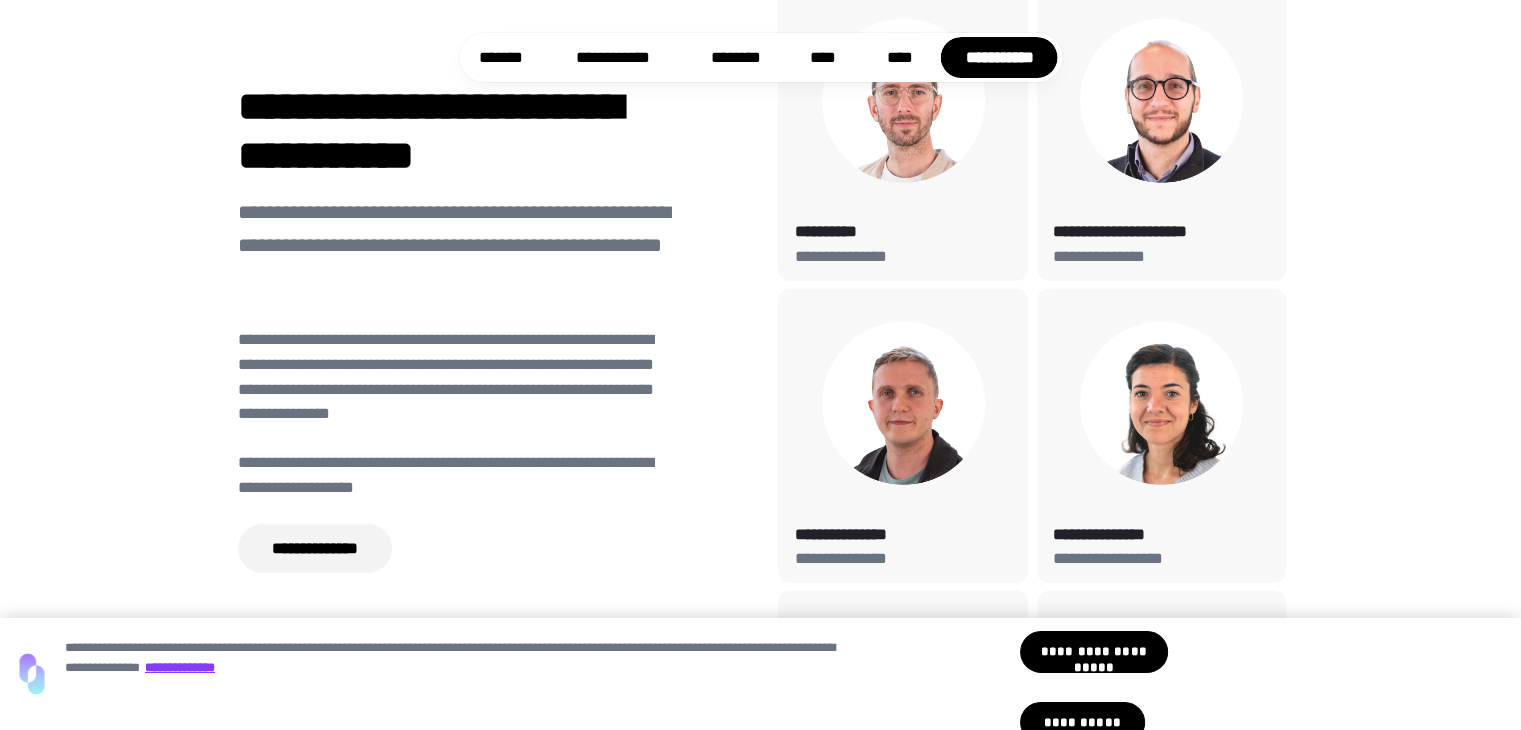 scroll, scrollTop: 5532, scrollLeft: 0, axis: vertical 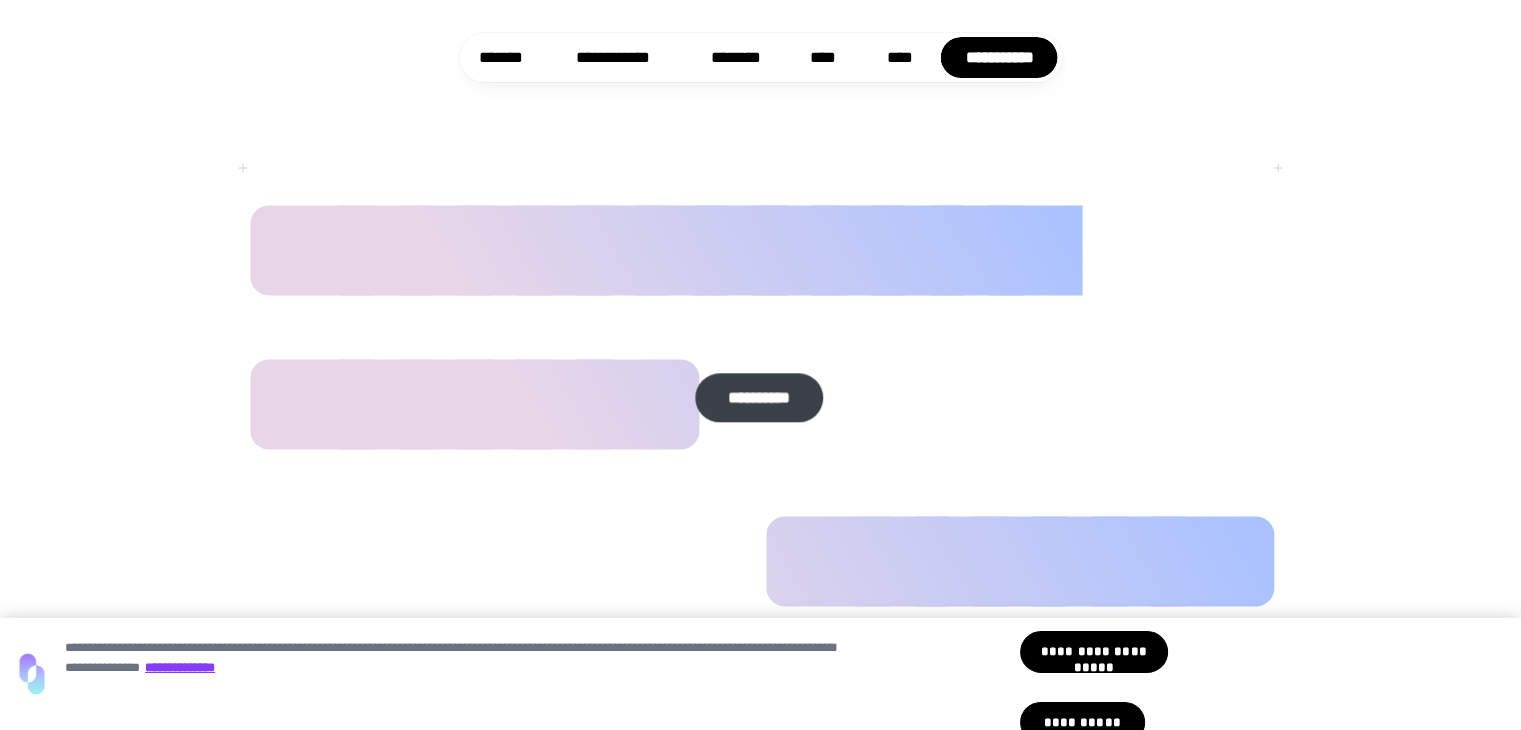 click on "**********" at bounding box center [760, 398] 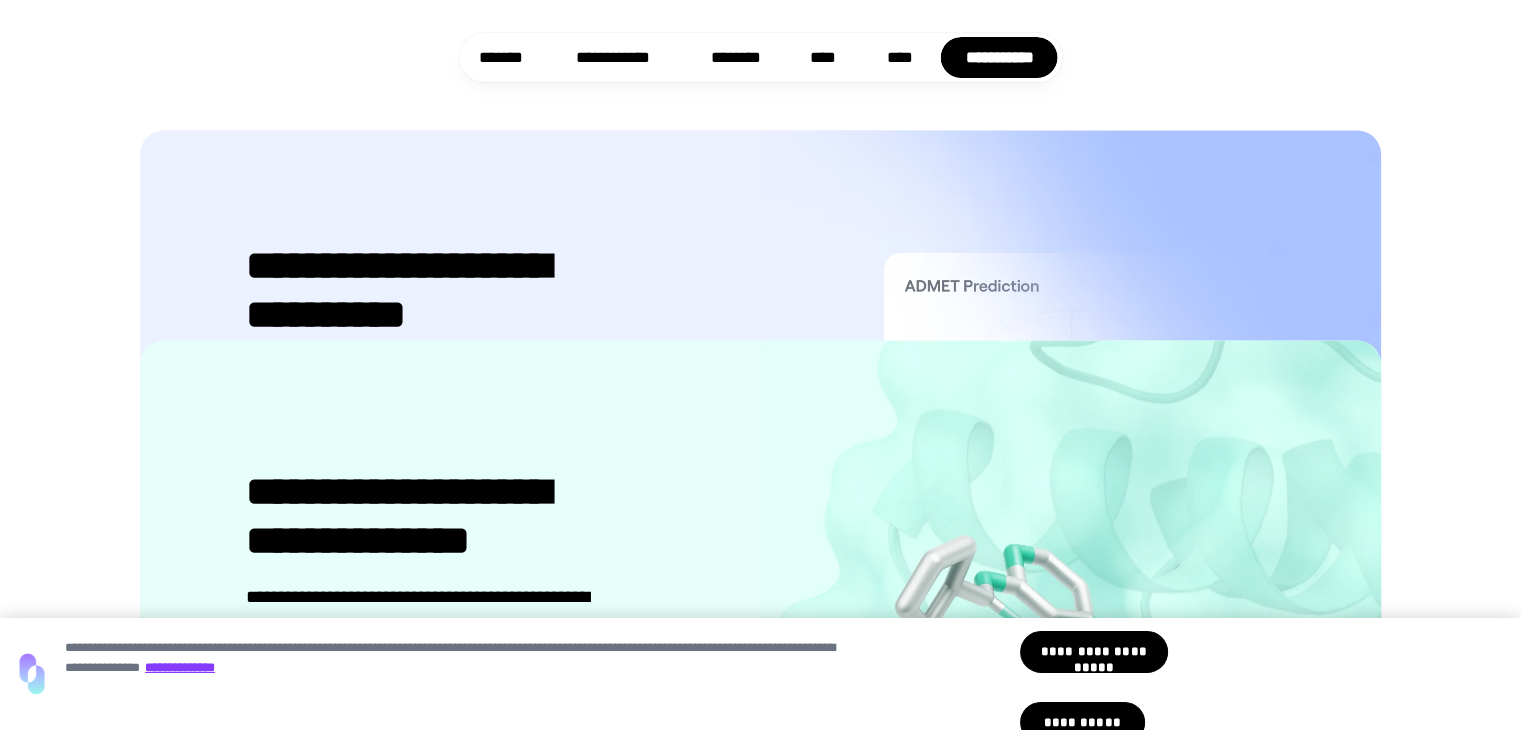 scroll, scrollTop: 2314, scrollLeft: 0, axis: vertical 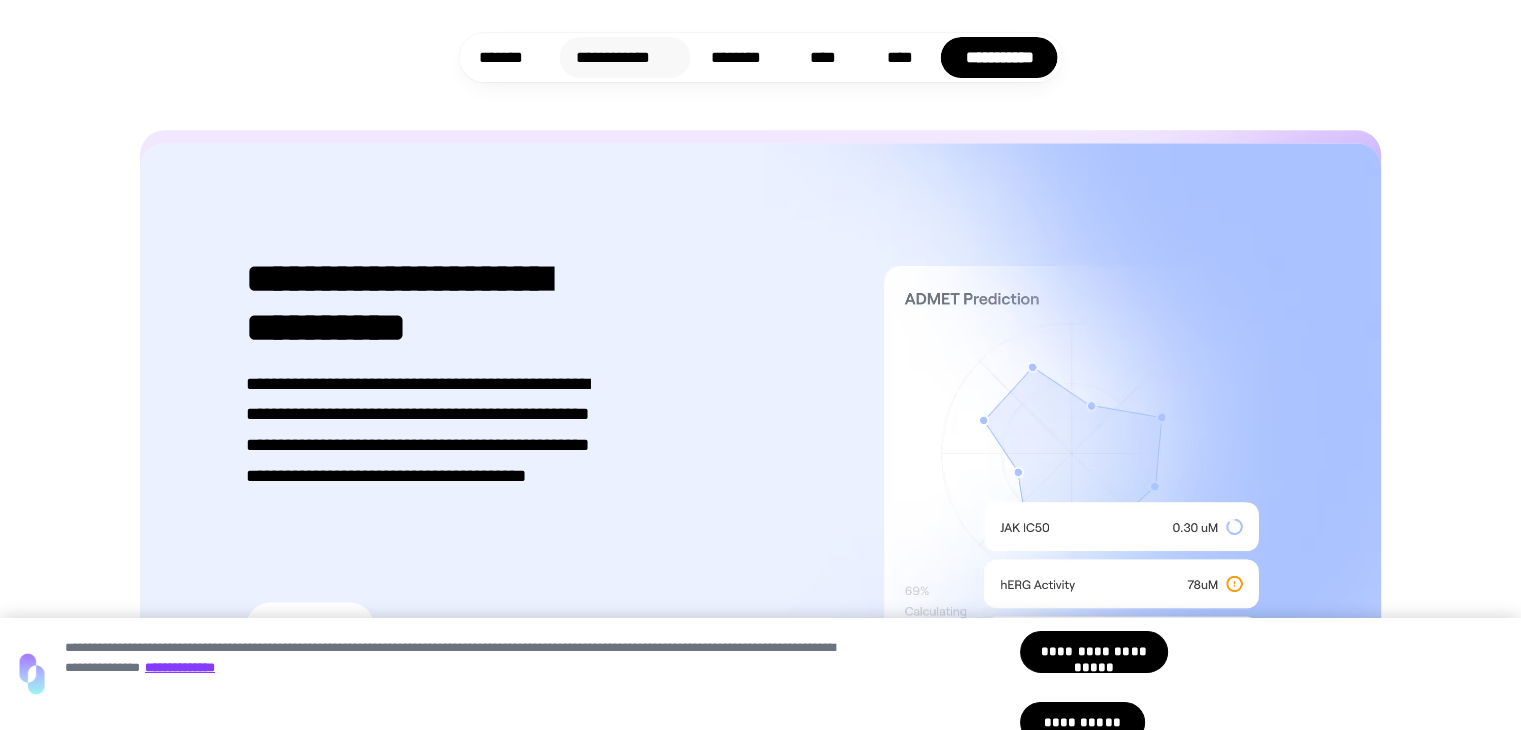 click on "**********" at bounding box center [625, 57] 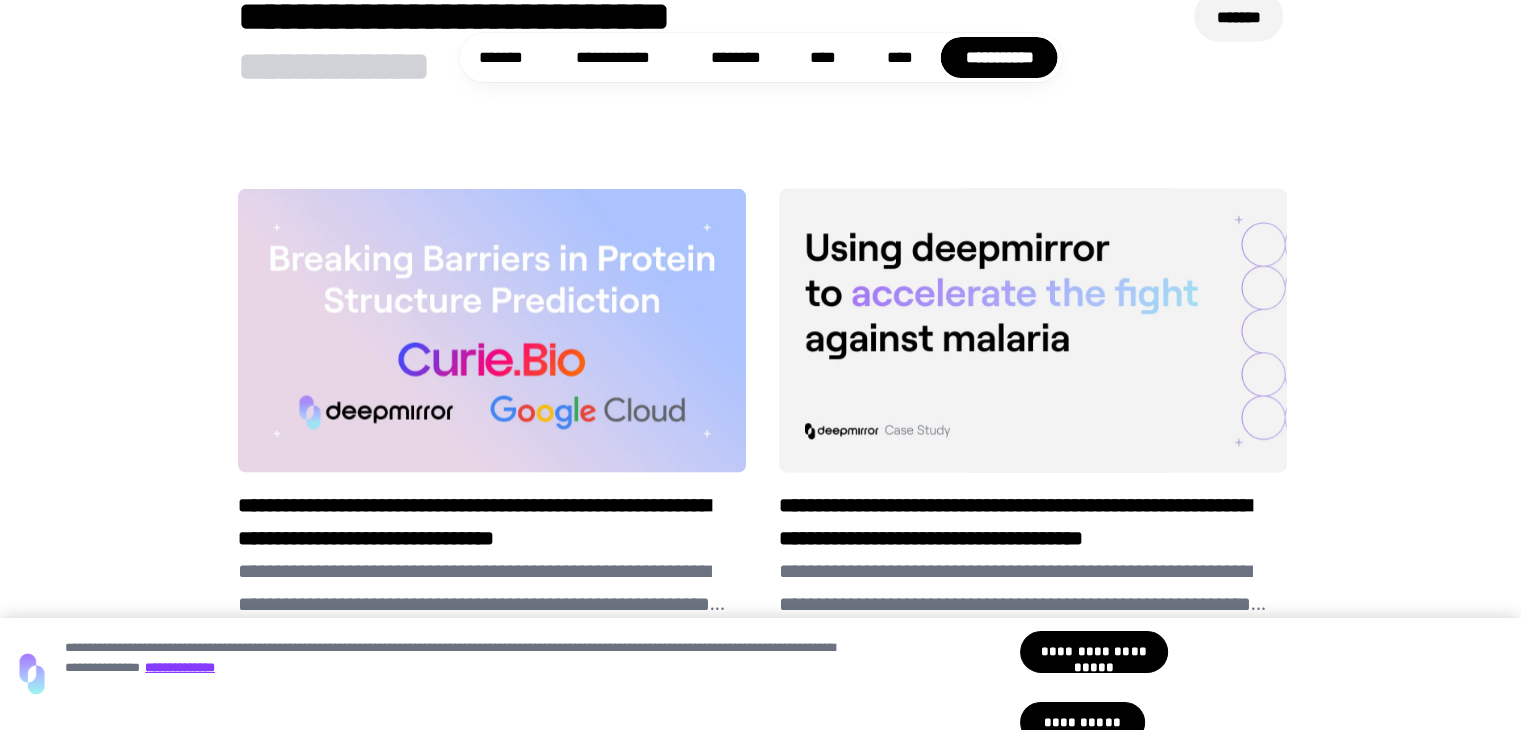 scroll, scrollTop: 4006, scrollLeft: 0, axis: vertical 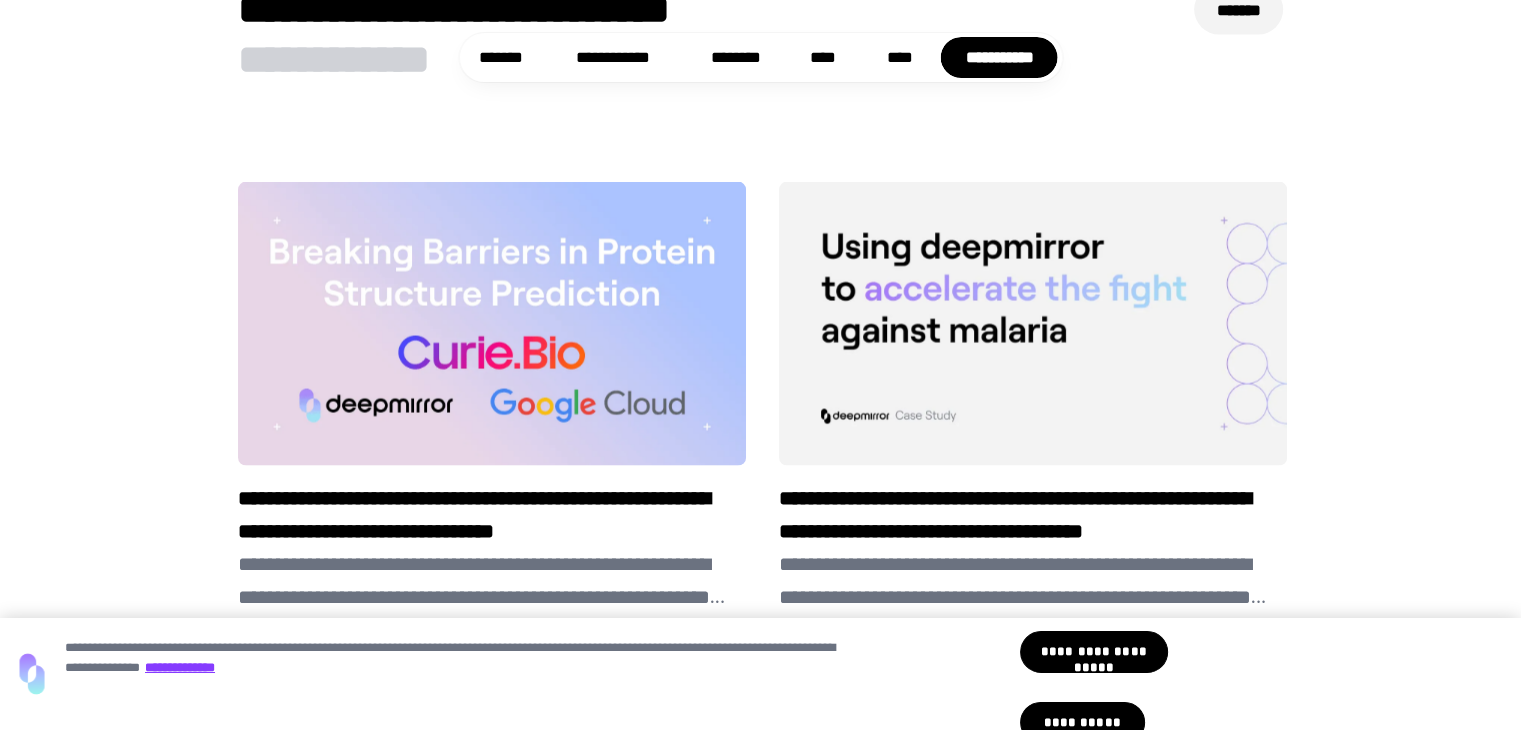 click on "**********" at bounding box center (760, 299) 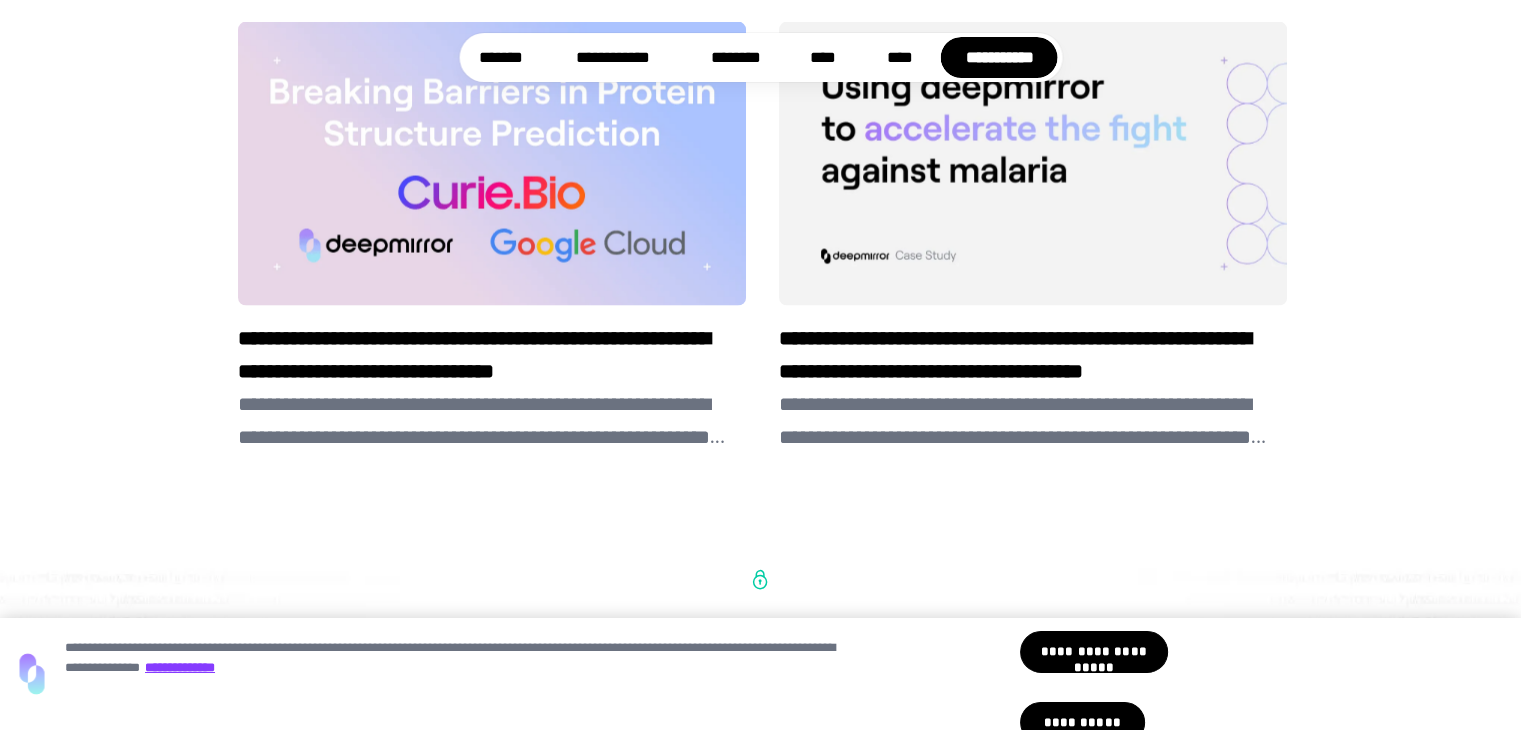 scroll, scrollTop: 4106, scrollLeft: 0, axis: vertical 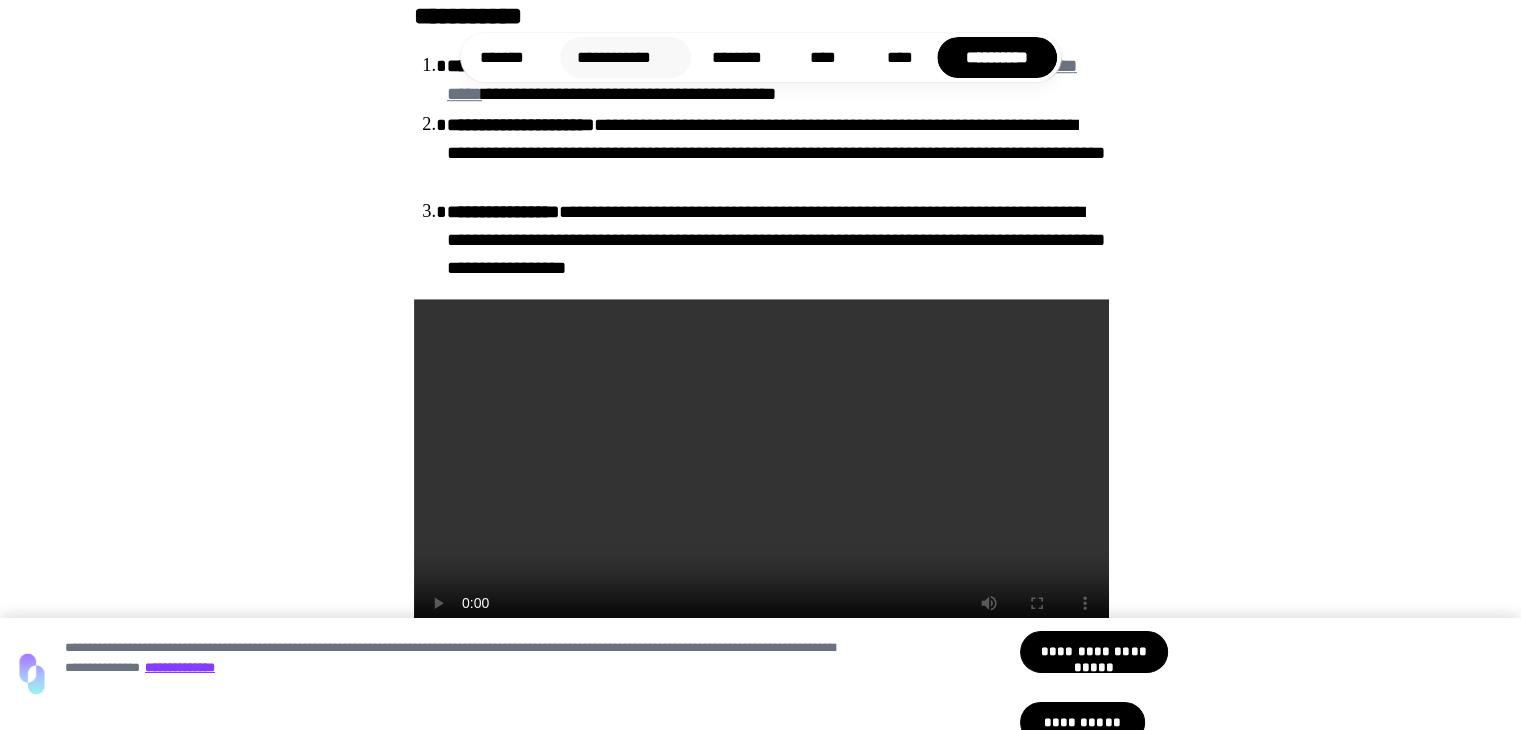 click on "**********" at bounding box center (625, 57) 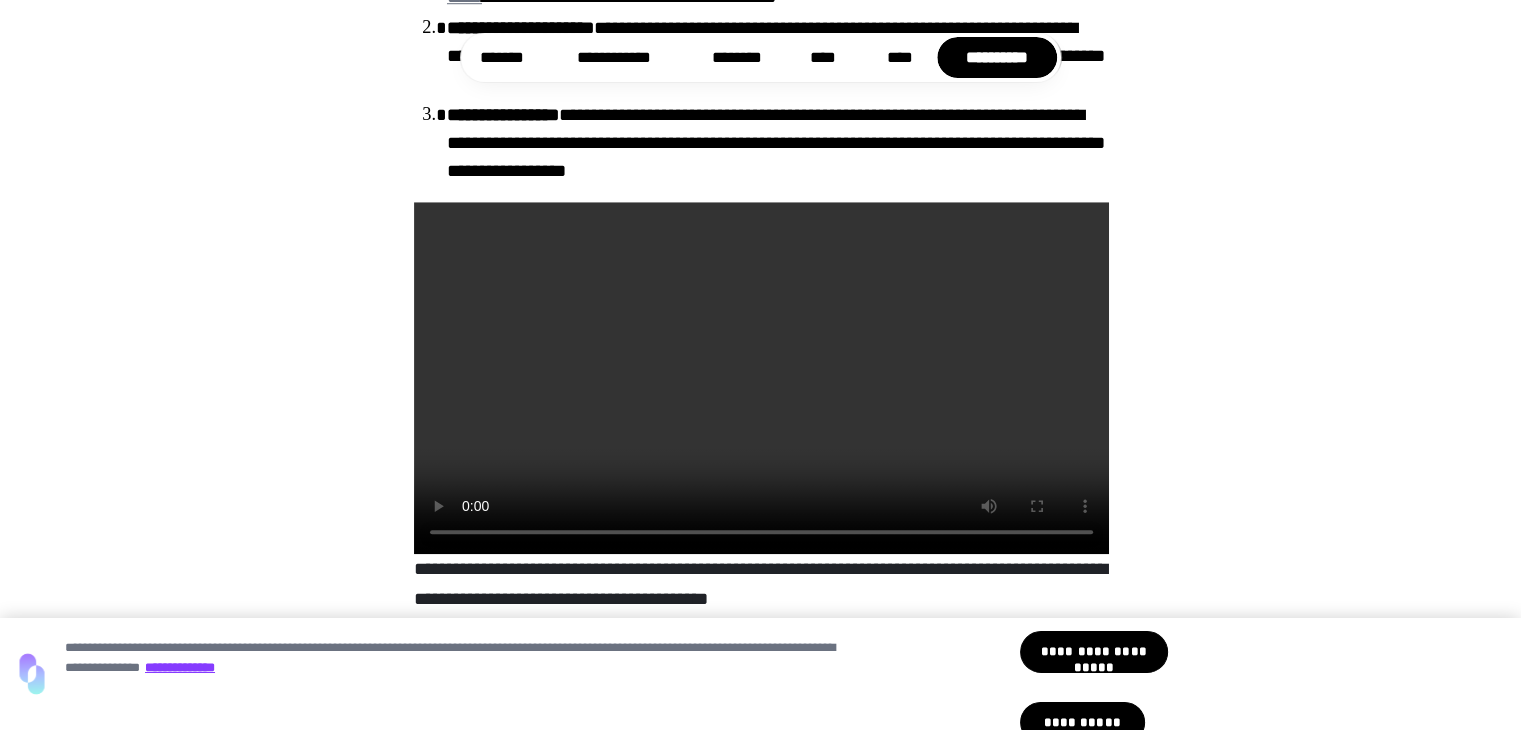 scroll, scrollTop: 1600, scrollLeft: 0, axis: vertical 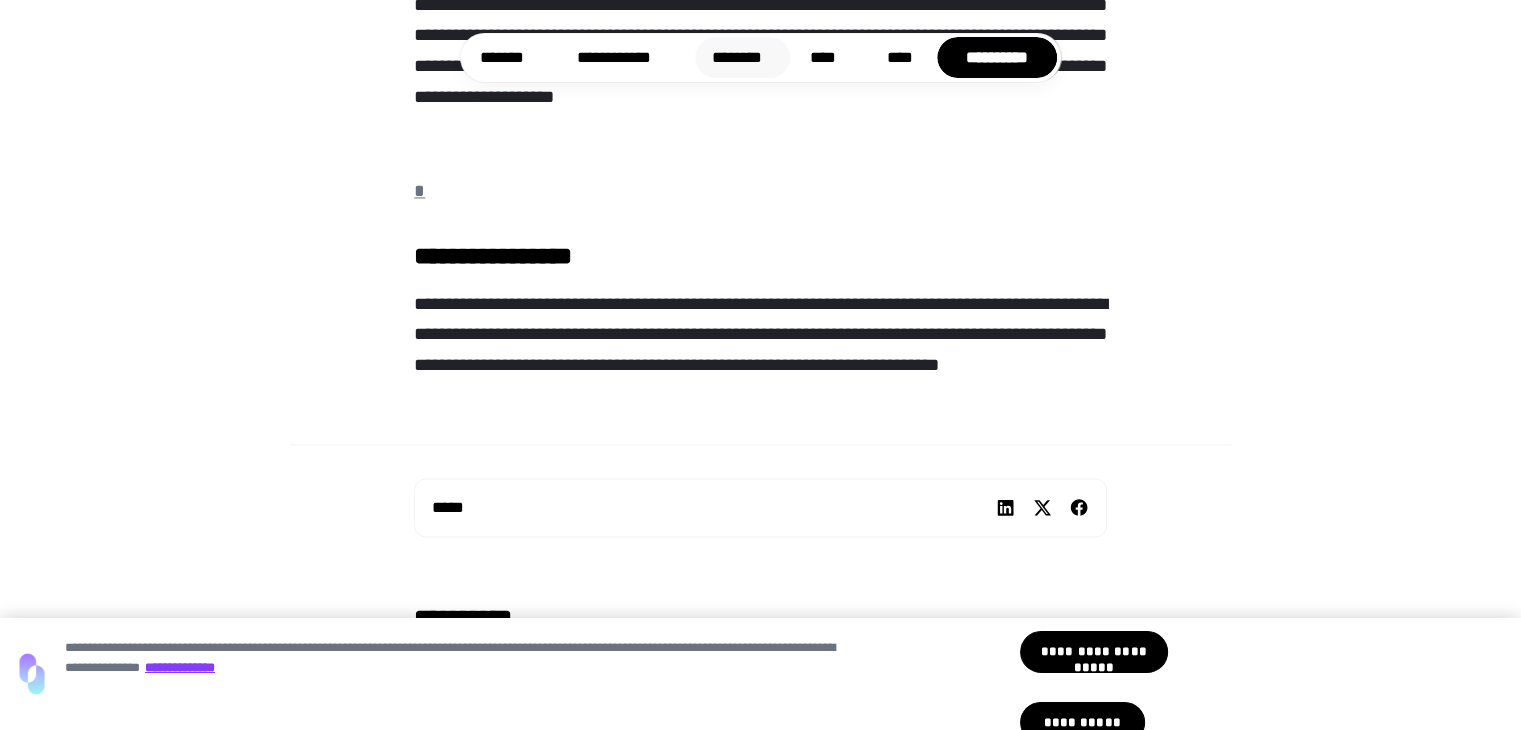 click on "********" at bounding box center (742, 57) 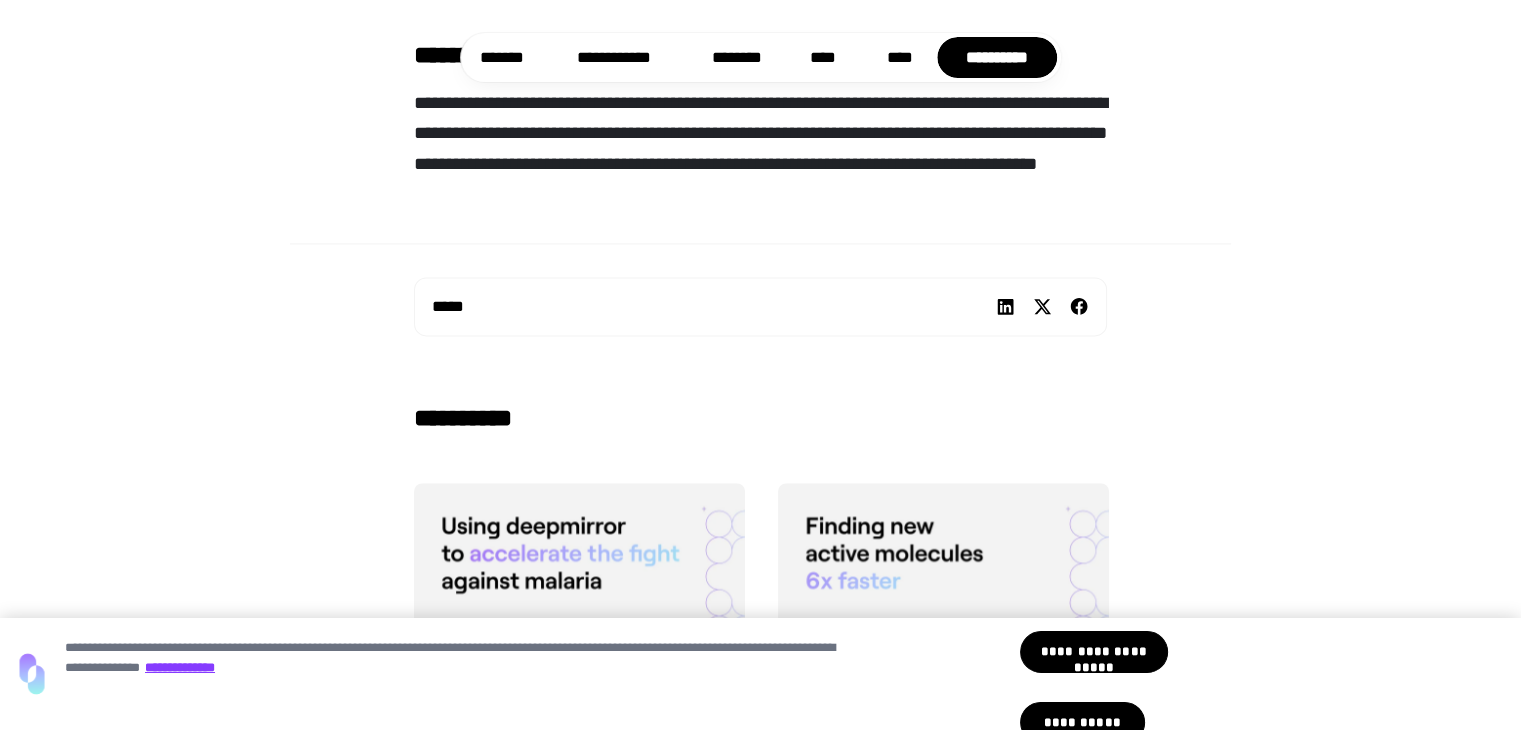 scroll, scrollTop: 3200, scrollLeft: 0, axis: vertical 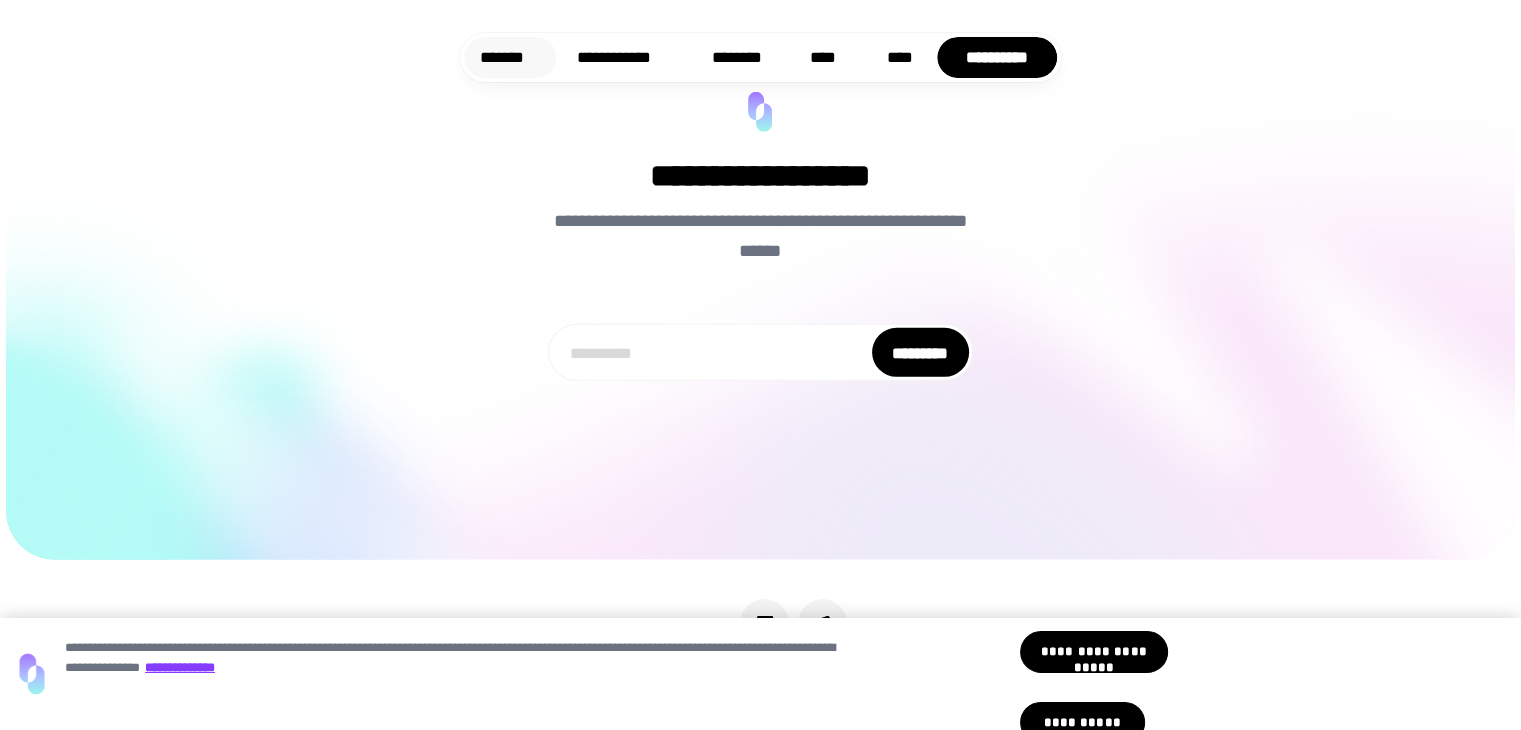 click on "*******" at bounding box center [510, 57] 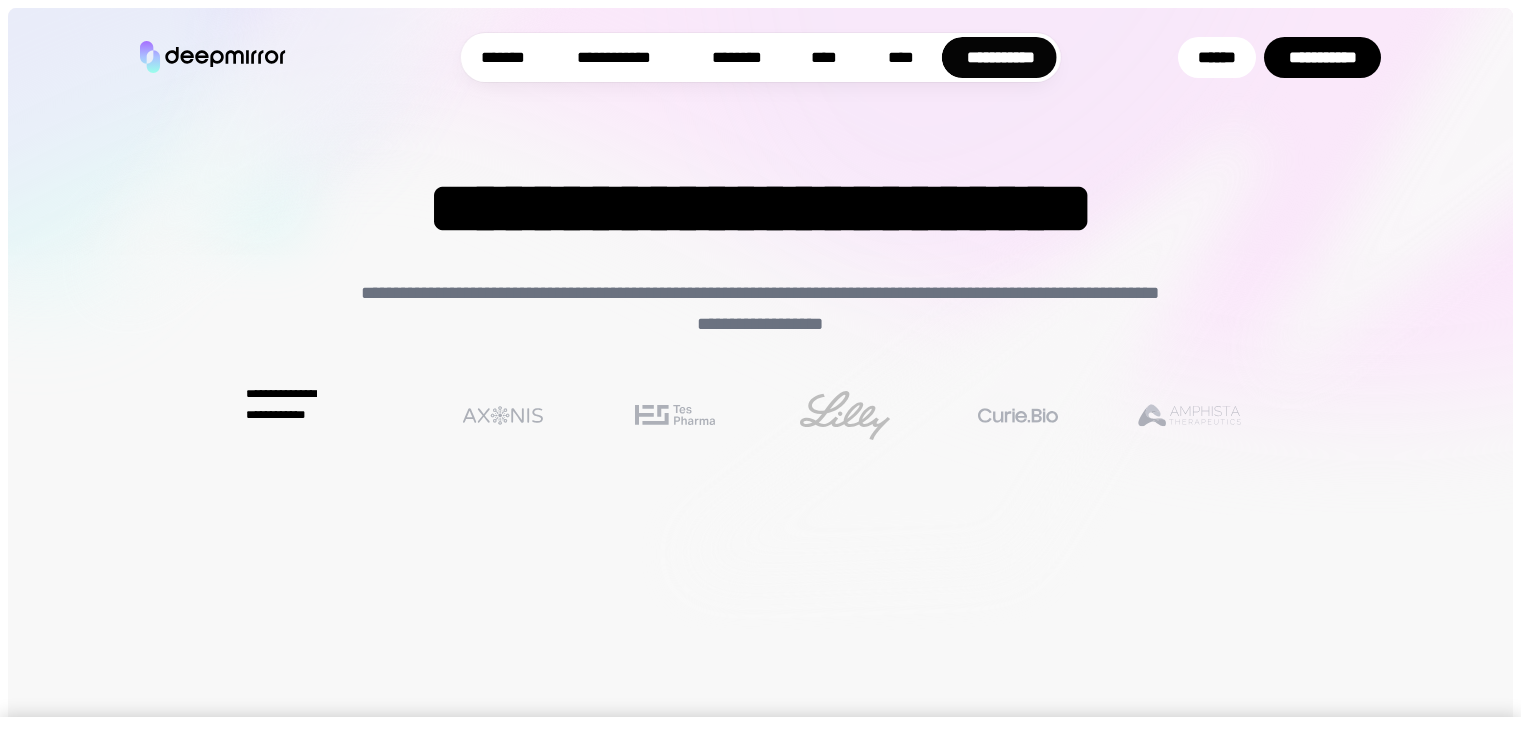 scroll, scrollTop: 1579, scrollLeft: 0, axis: vertical 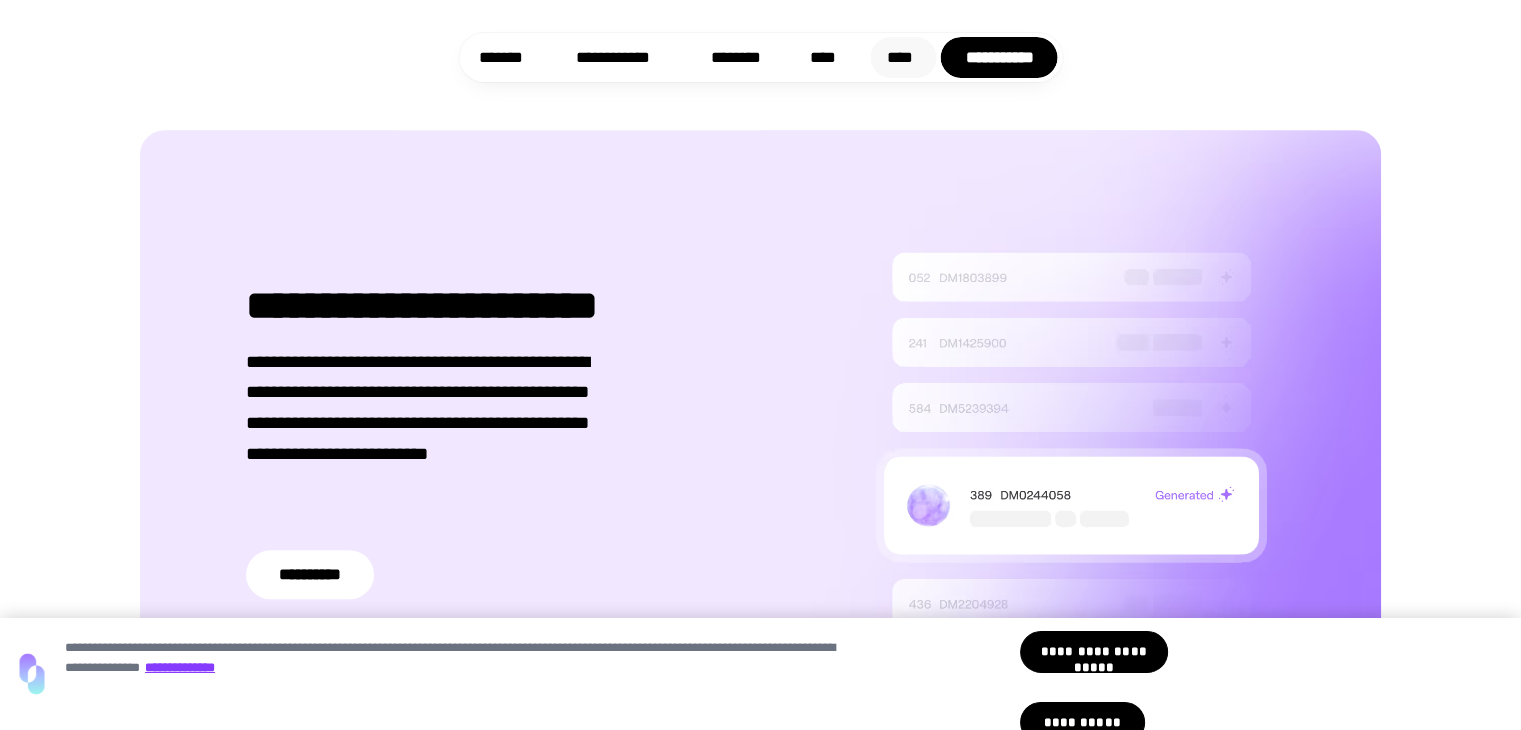 click on "****" at bounding box center [903, 57] 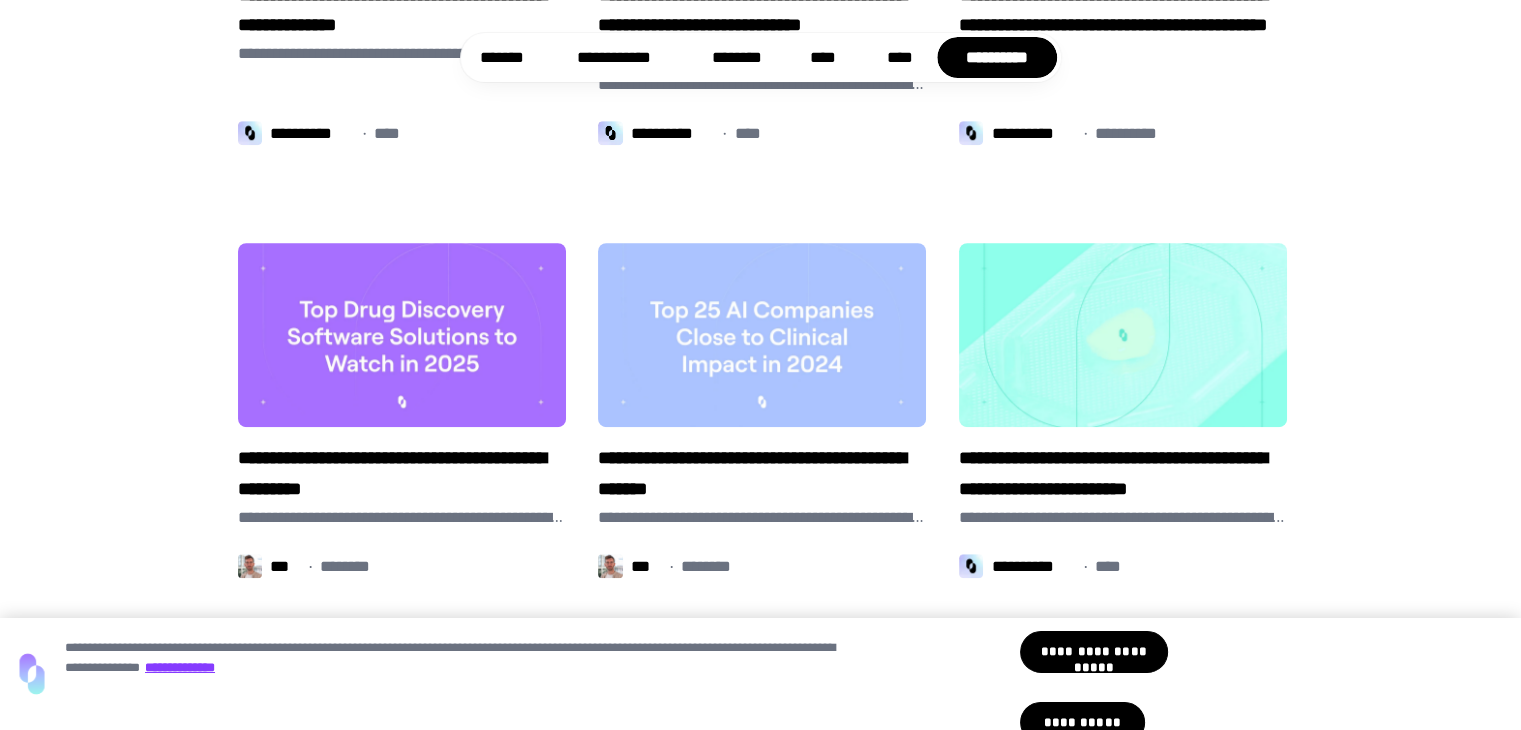 scroll, scrollTop: 1400, scrollLeft: 0, axis: vertical 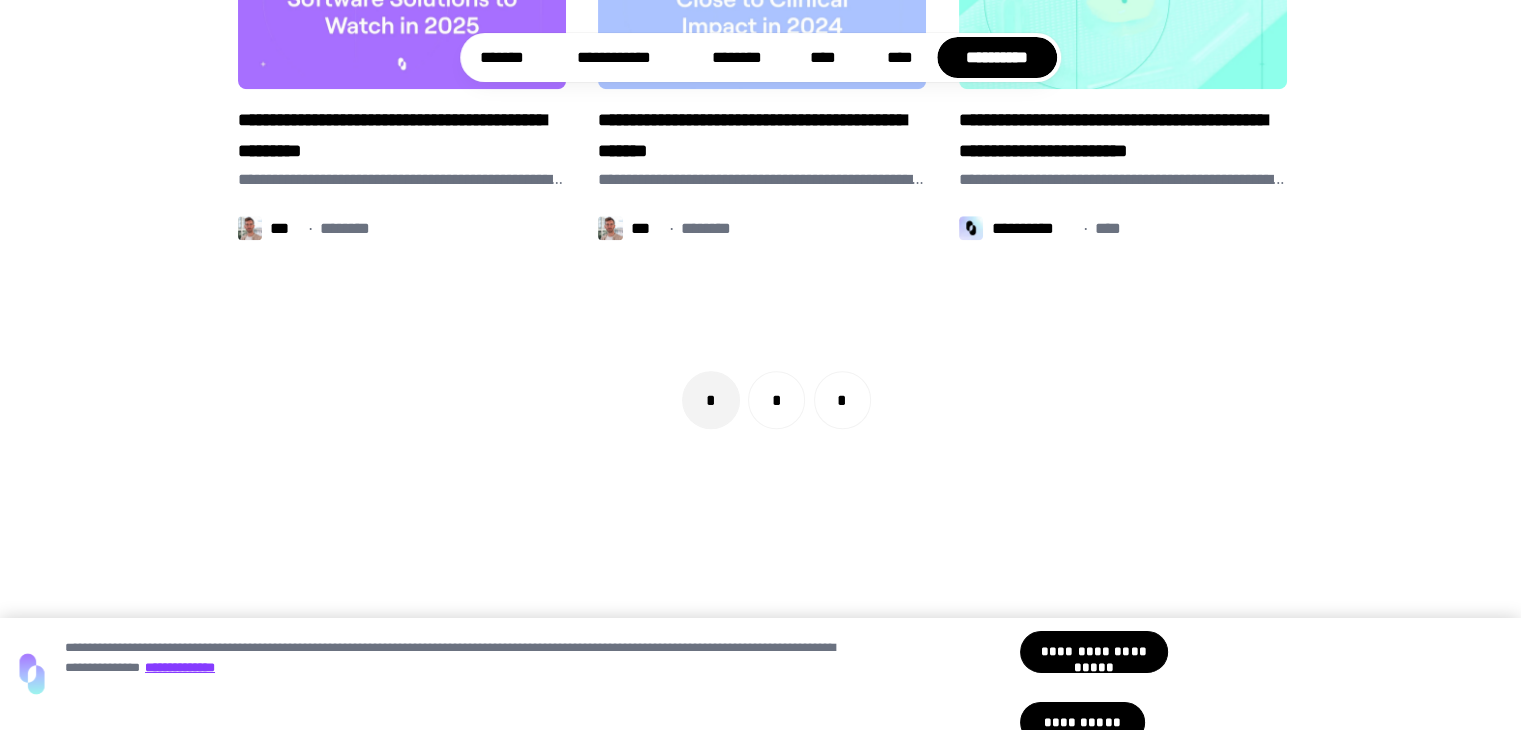 click on "*" at bounding box center [776, 399] 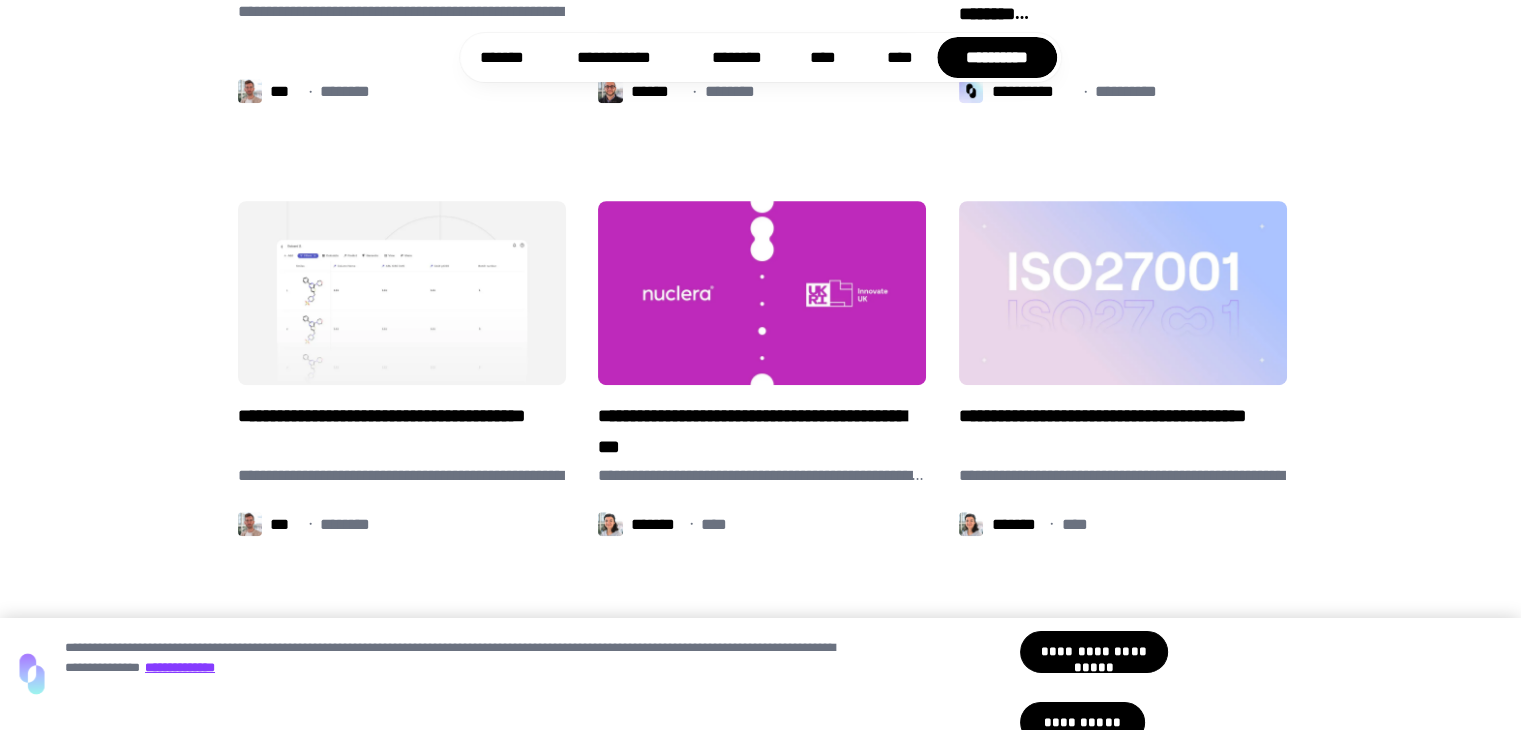 scroll, scrollTop: 1016, scrollLeft: 0, axis: vertical 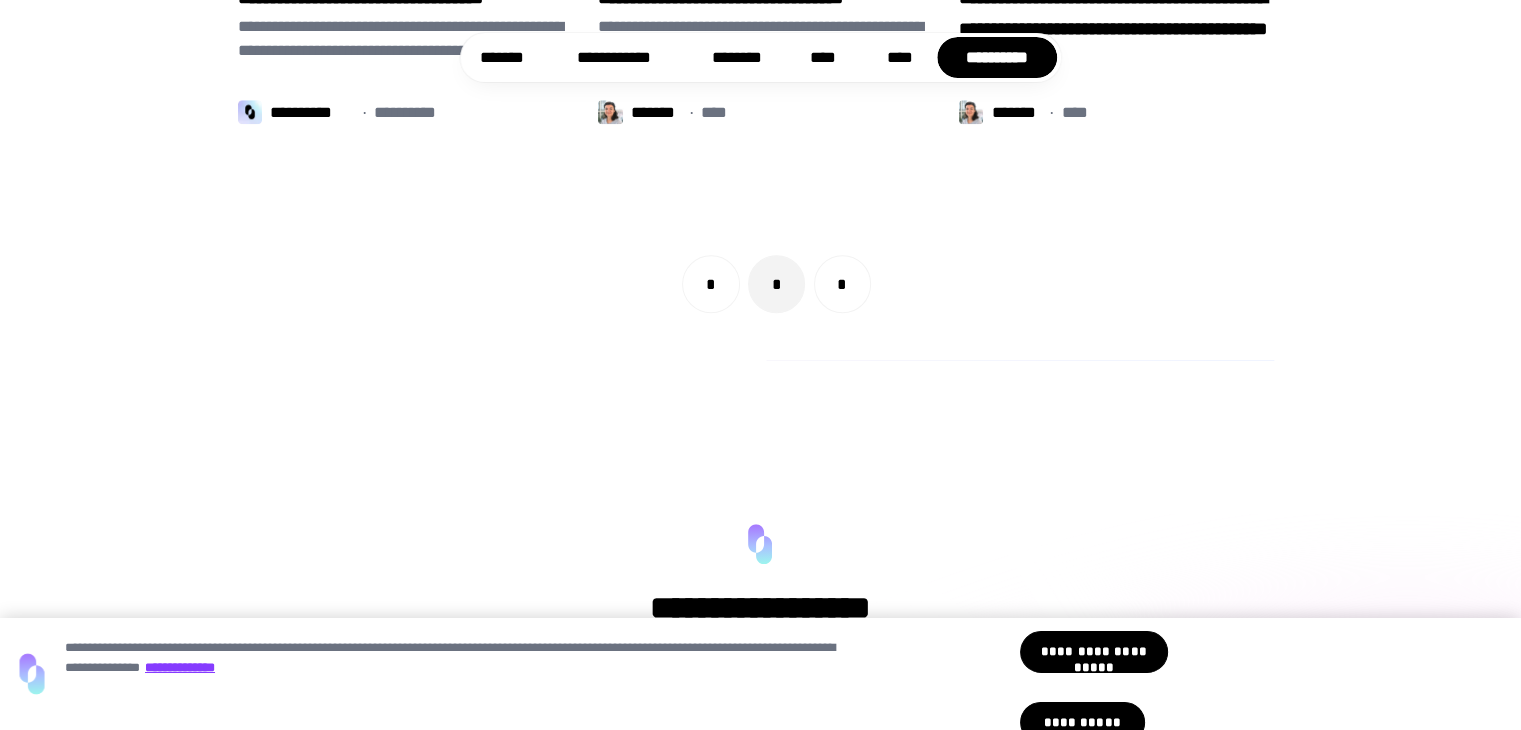 click on "*" at bounding box center (842, 283) 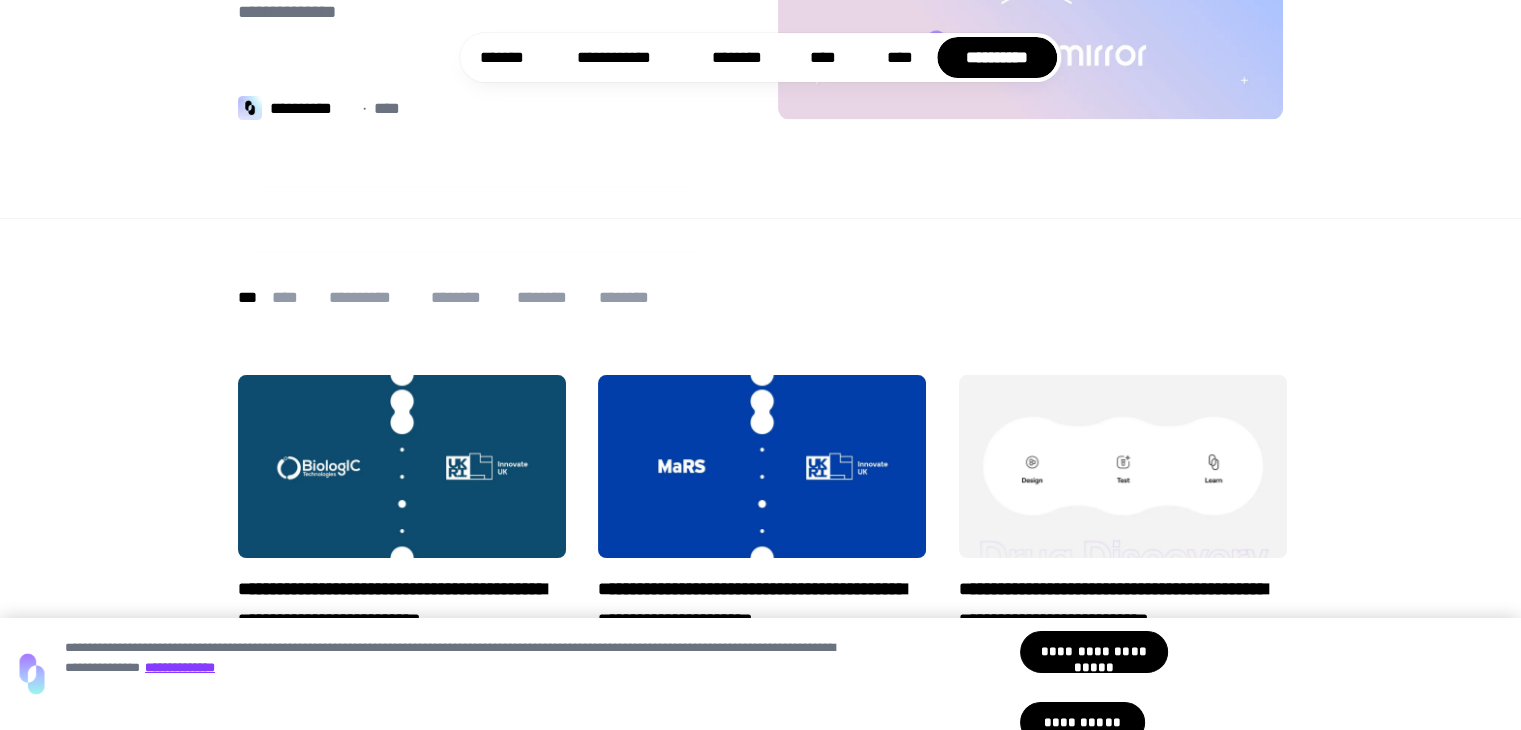 scroll, scrollTop: 316, scrollLeft: 0, axis: vertical 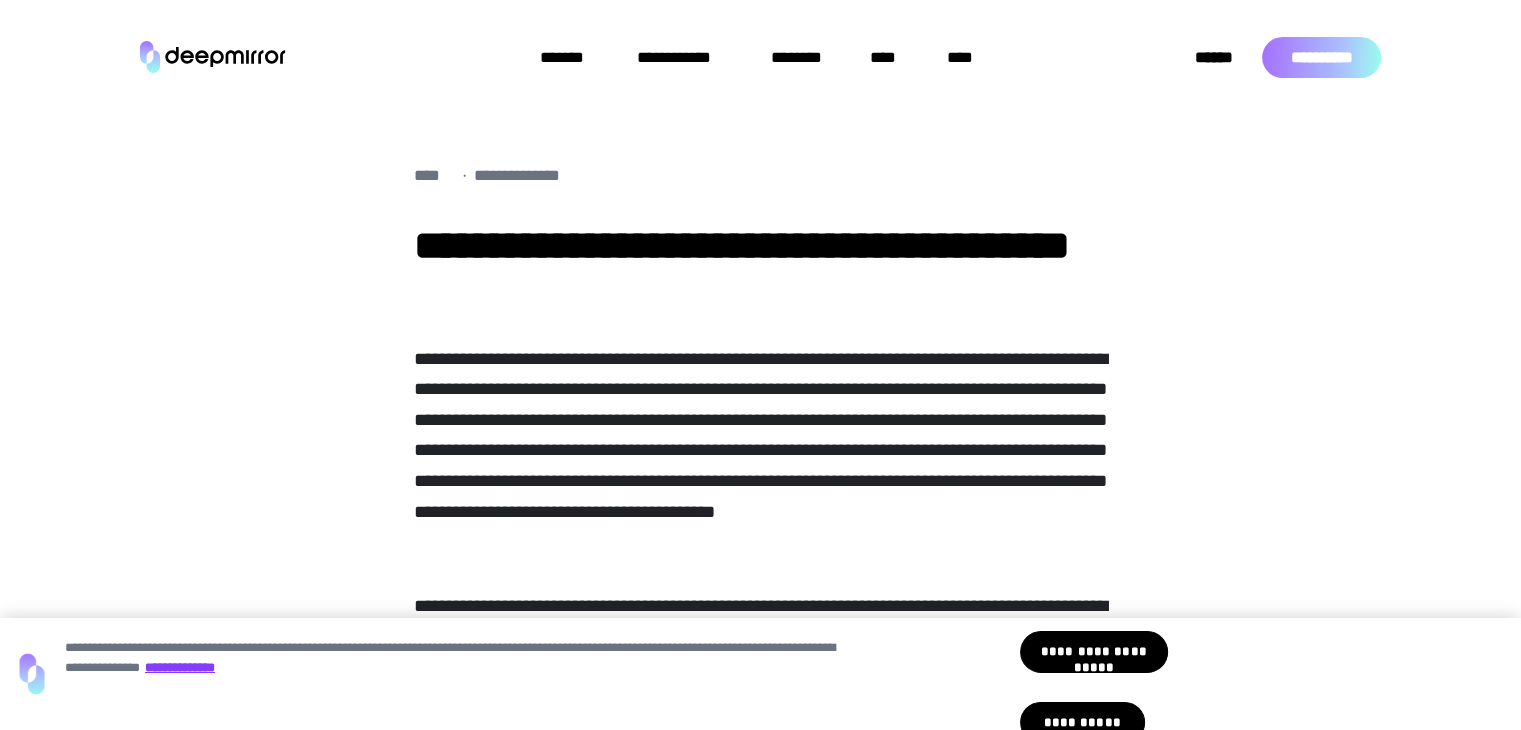 click on "**********" at bounding box center [761, 729] 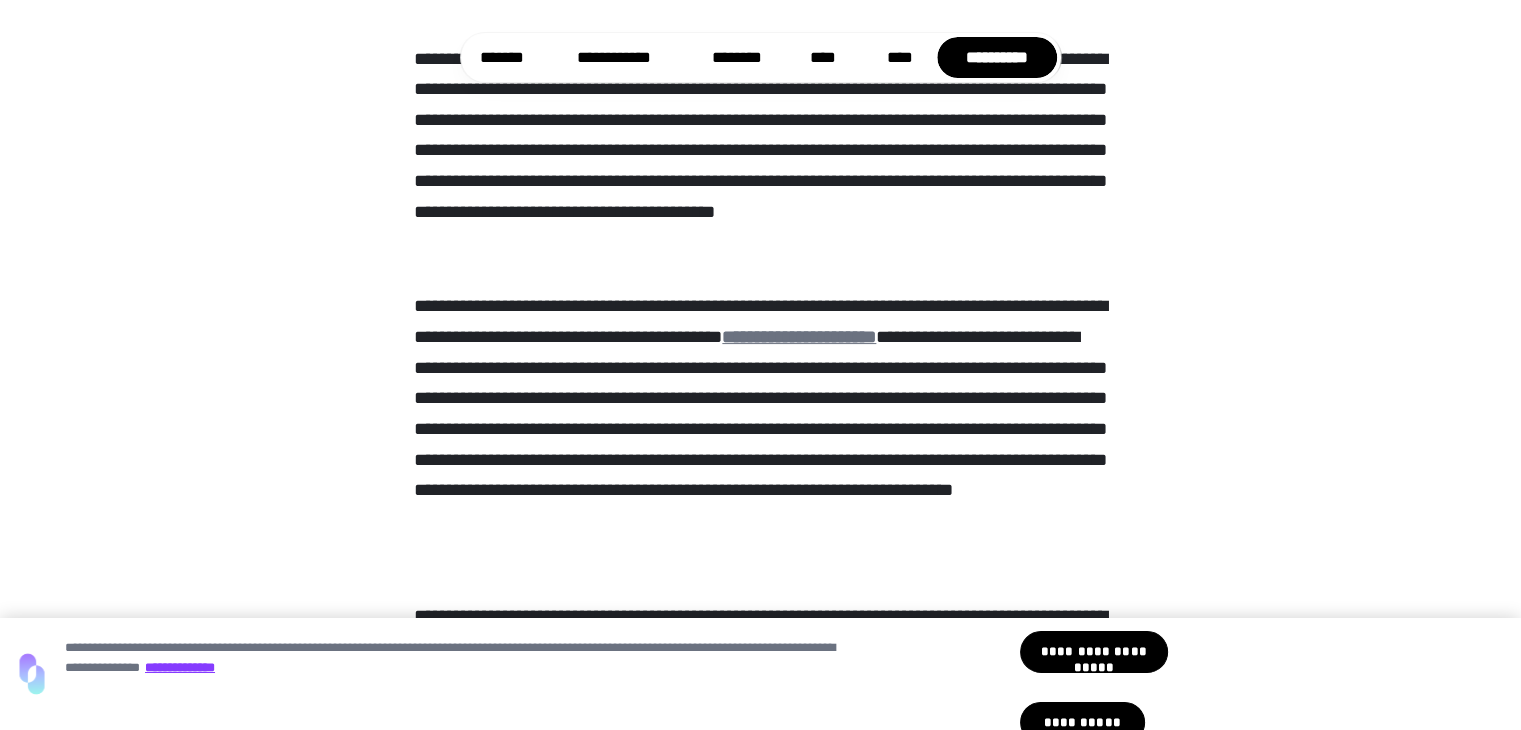 scroll, scrollTop: 0, scrollLeft: 0, axis: both 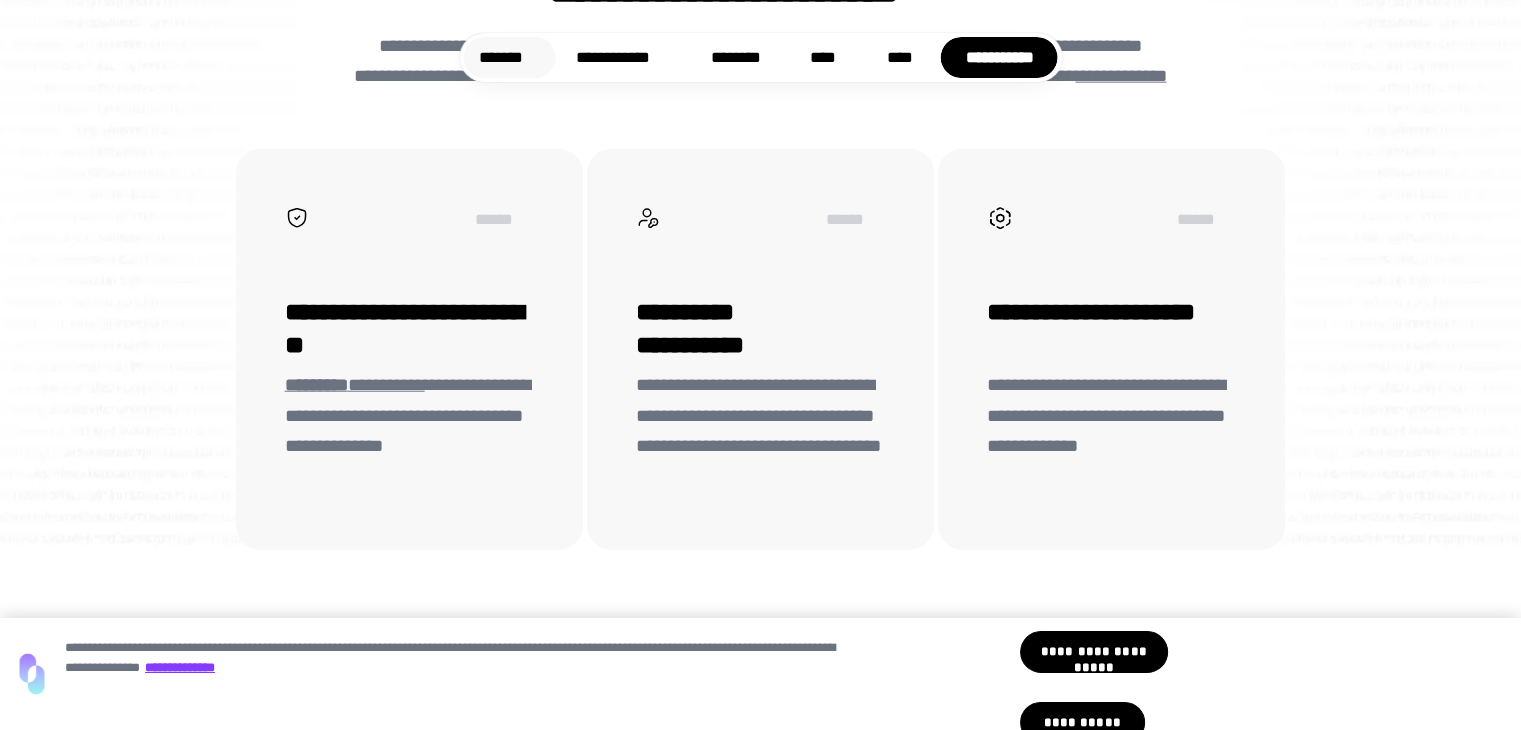 click on "*******" at bounding box center (509, 57) 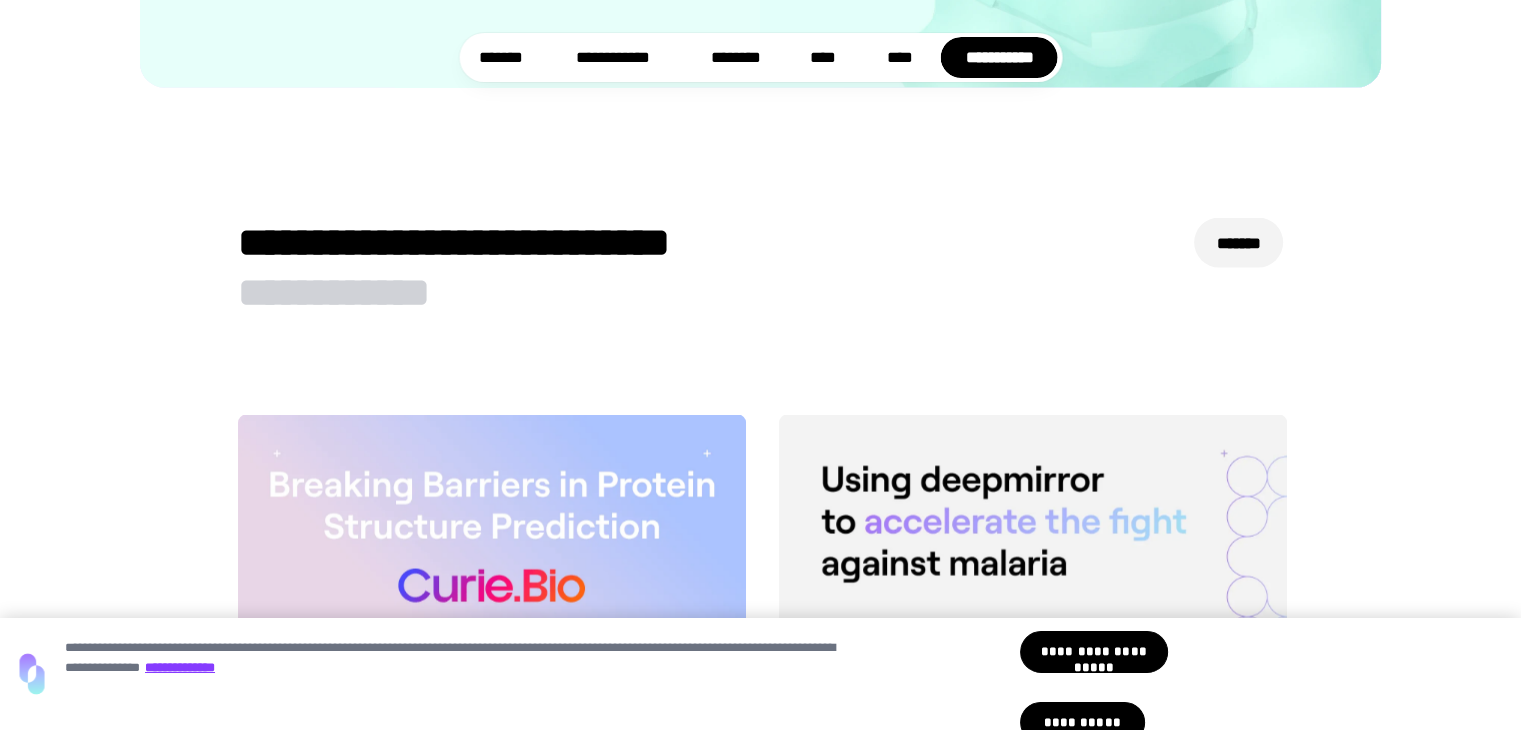 scroll, scrollTop: 3779, scrollLeft: 0, axis: vertical 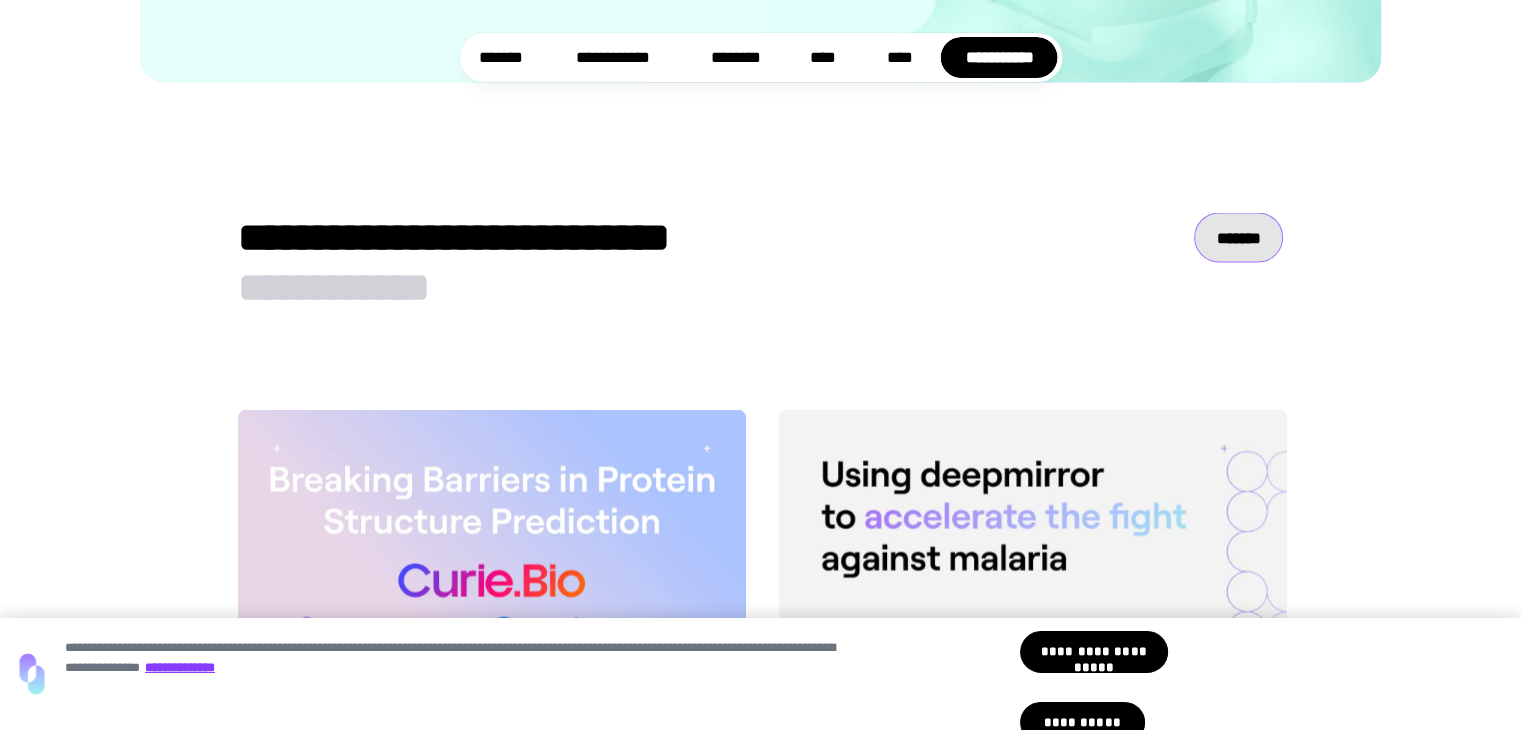 click on "*******" at bounding box center (1239, 236) 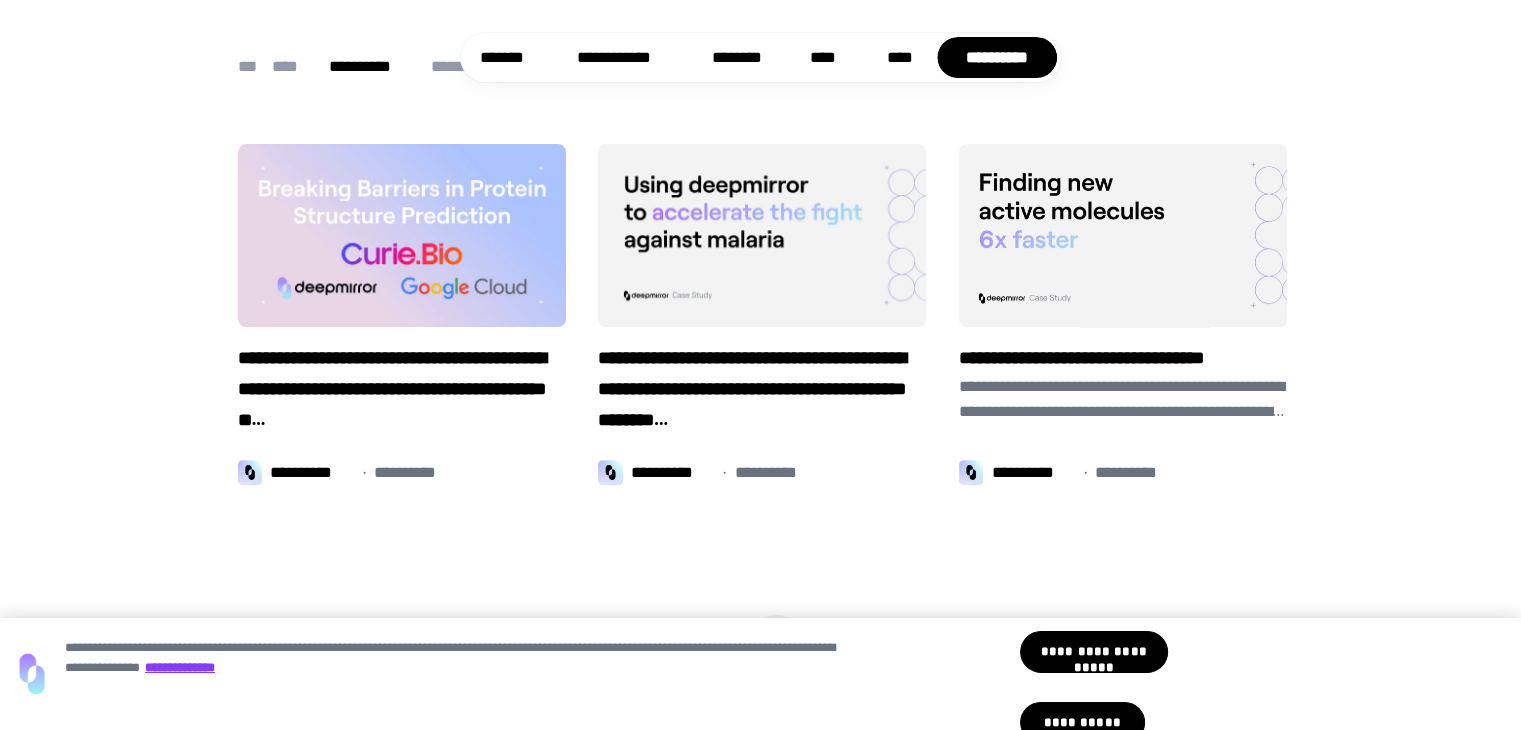 scroll, scrollTop: 216, scrollLeft: 0, axis: vertical 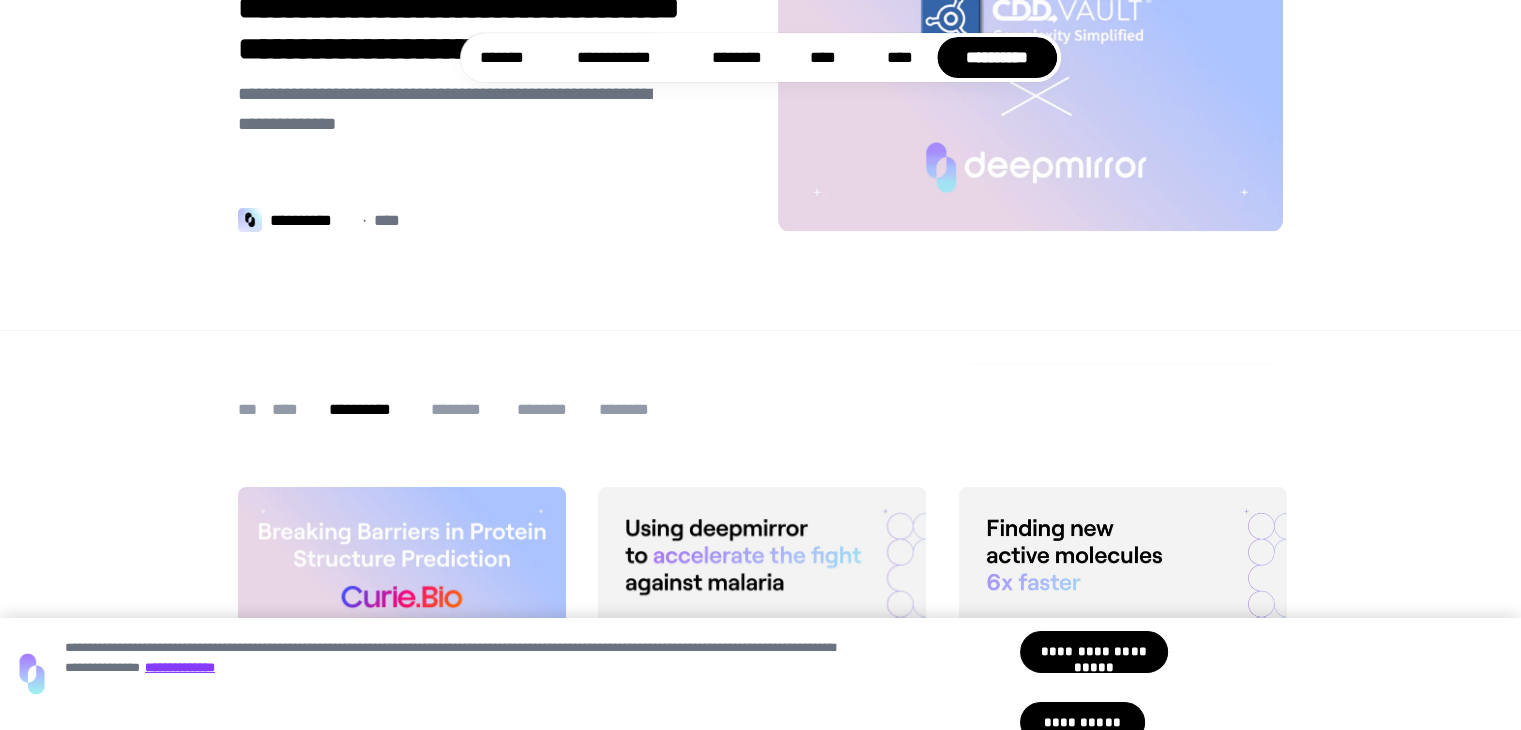 click on "**********" at bounding box center (761, 409) 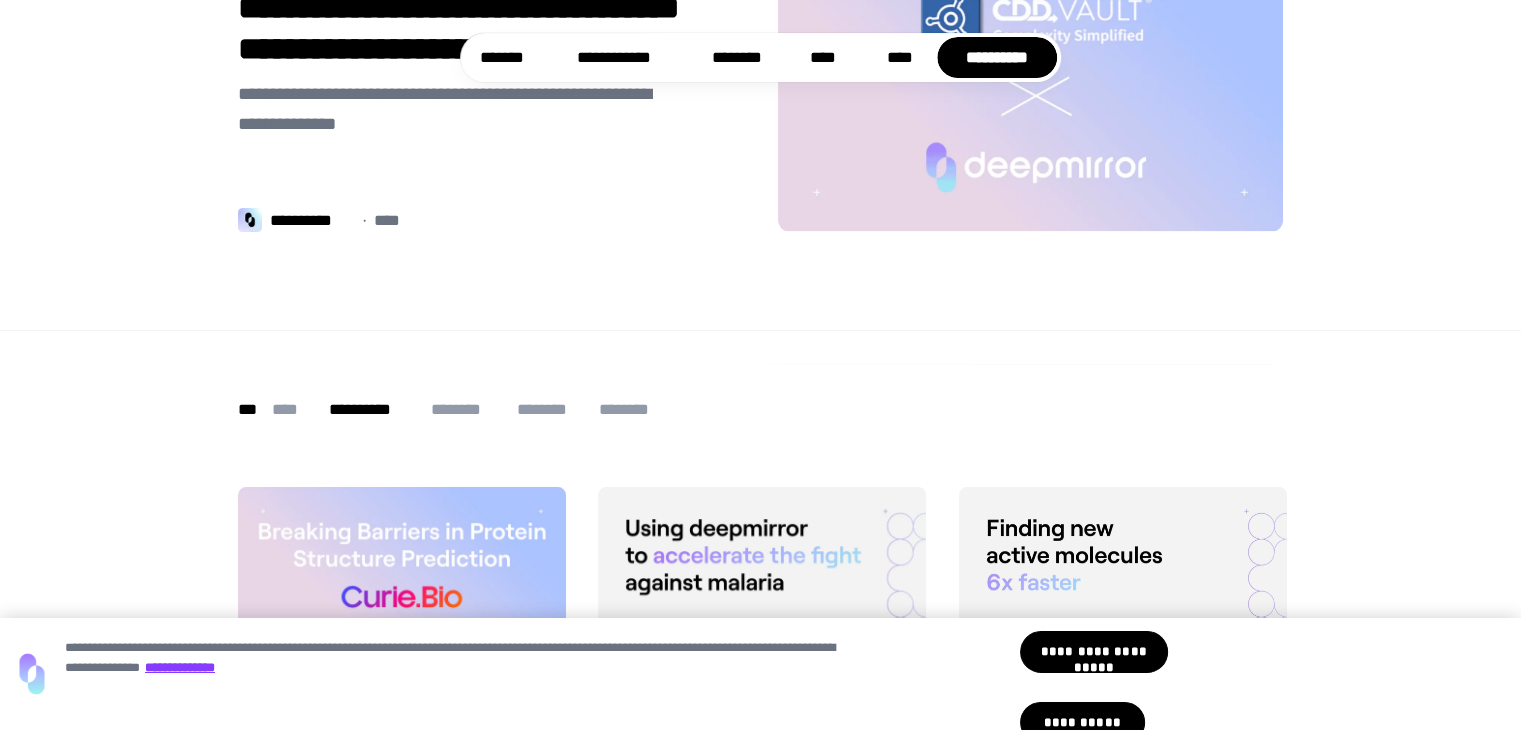 click on "***" at bounding box center (247, 409) 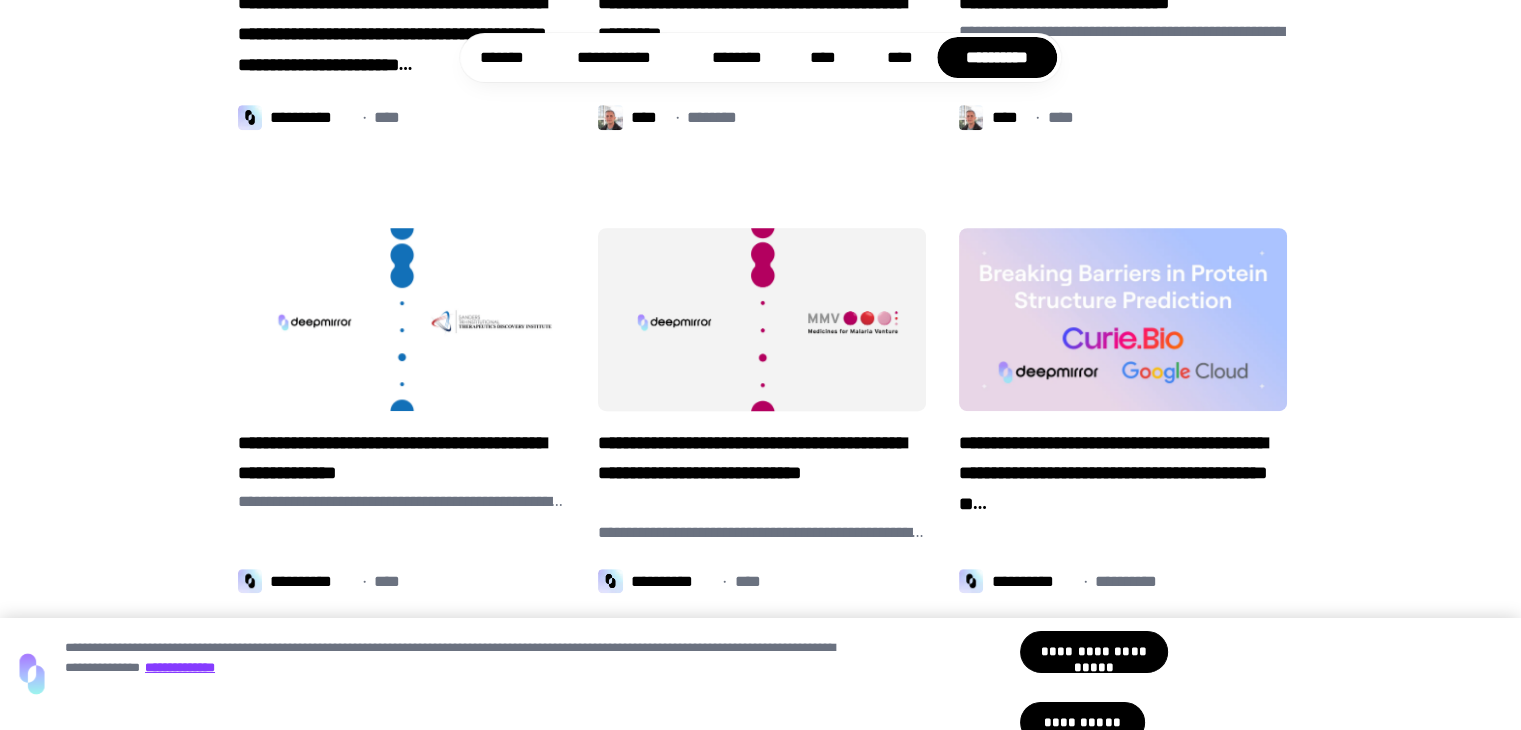 scroll, scrollTop: 916, scrollLeft: 0, axis: vertical 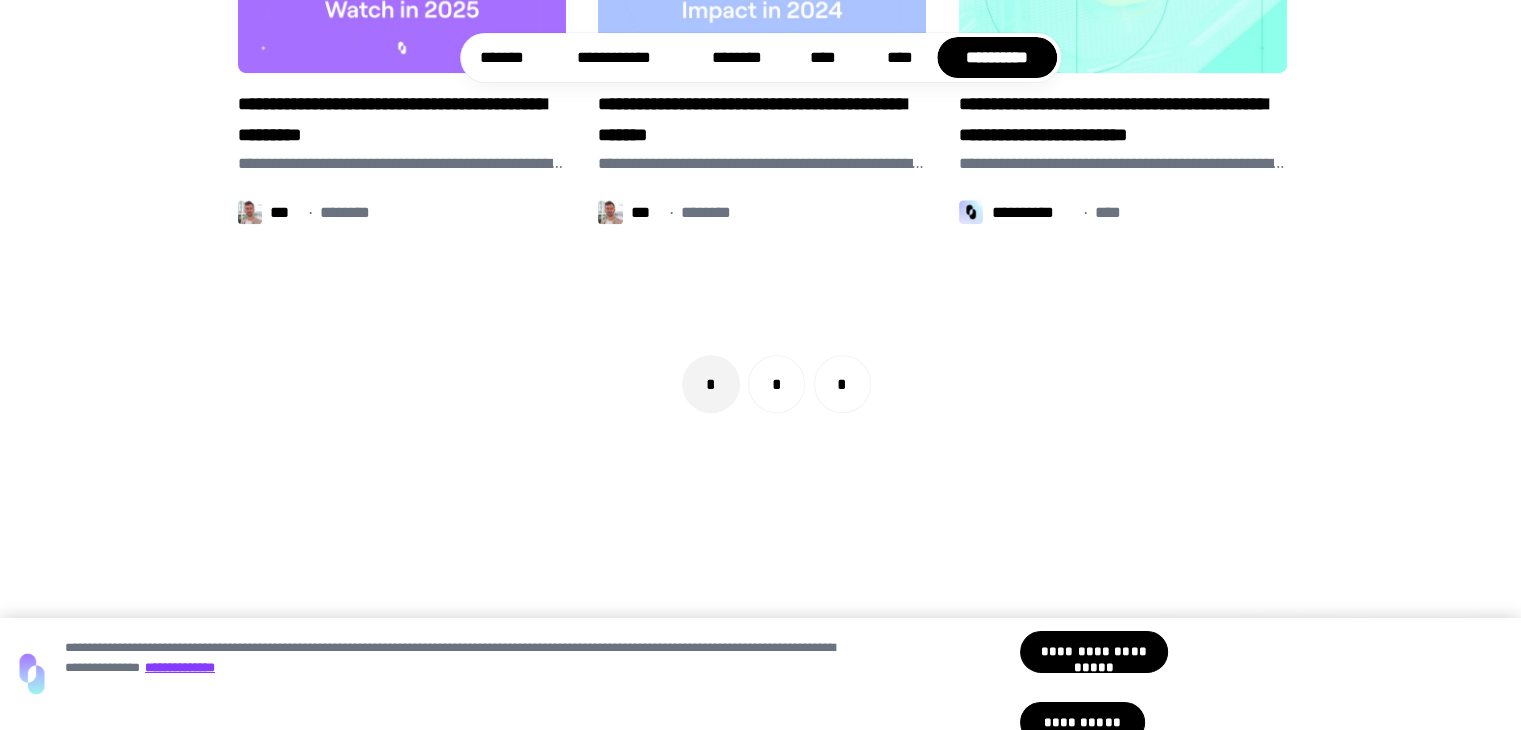 click on "*" at bounding box center [776, 383] 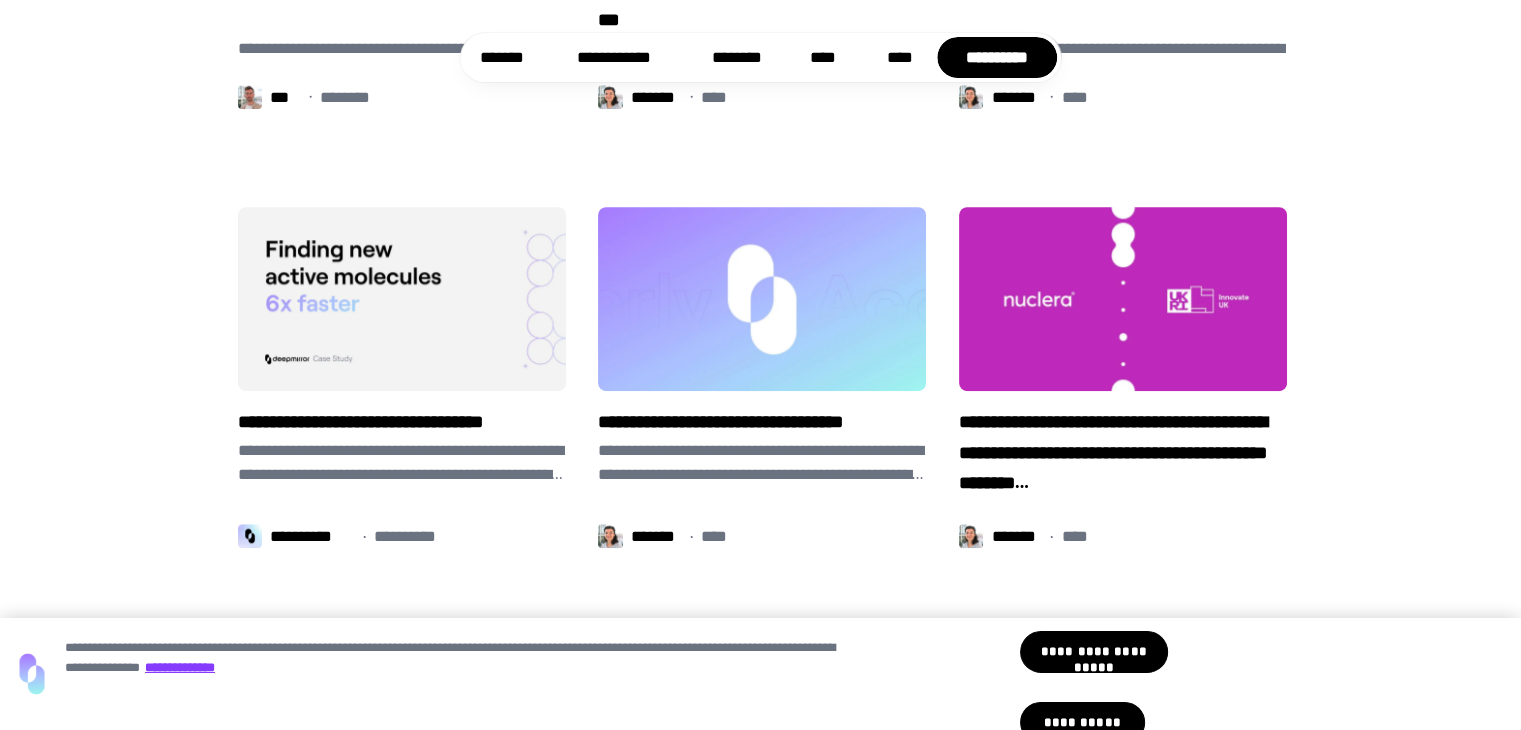 scroll, scrollTop: 1416, scrollLeft: 0, axis: vertical 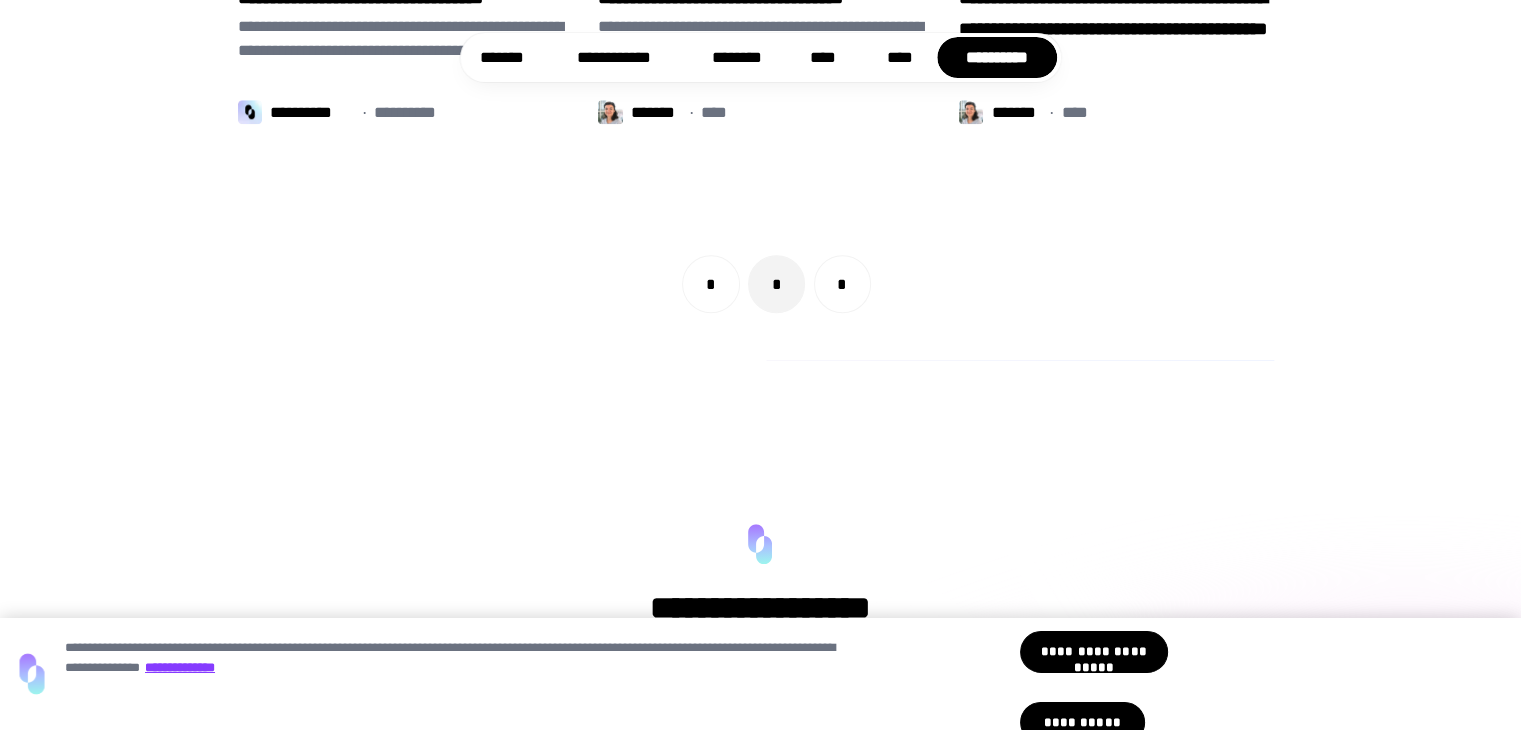 click on "*" at bounding box center [842, 283] 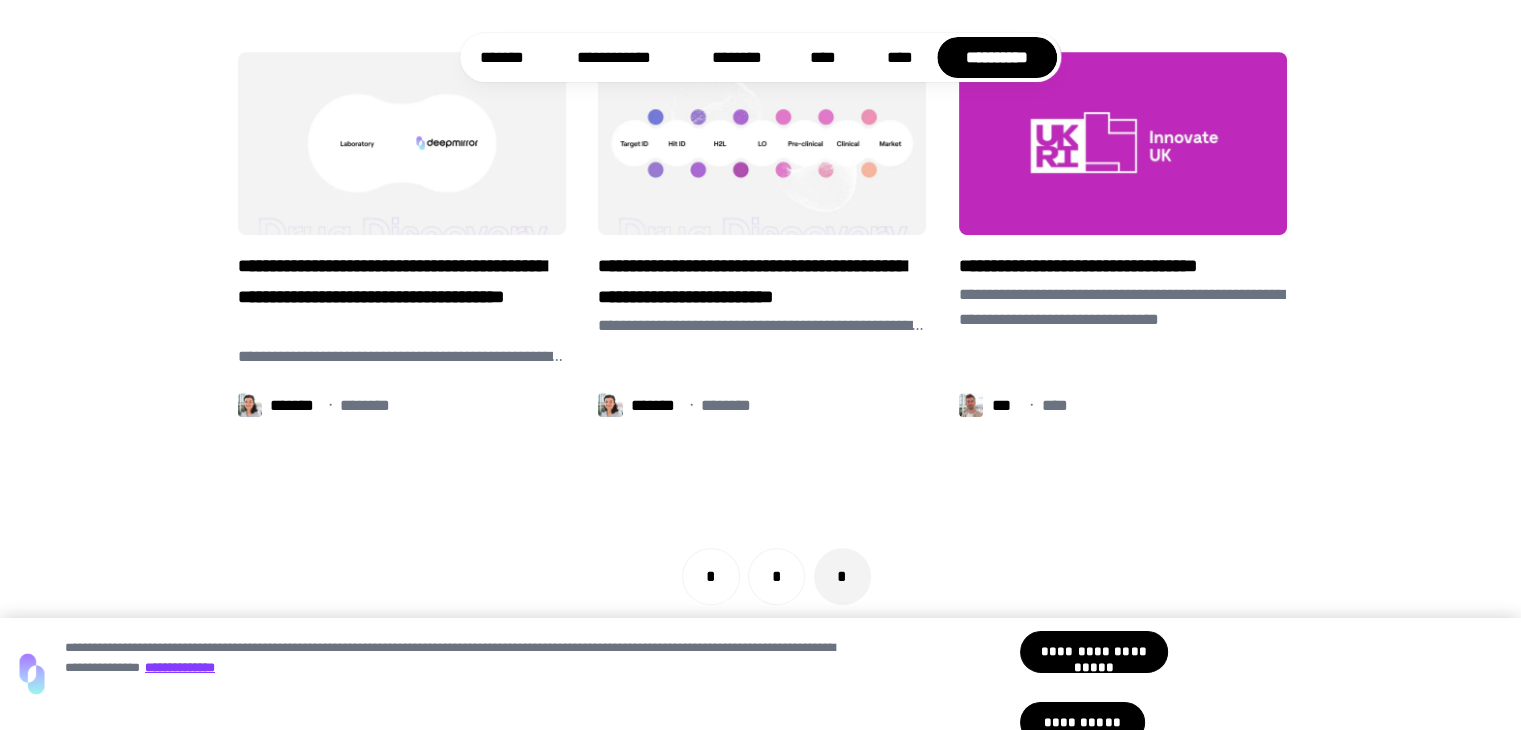 scroll, scrollTop: 1216, scrollLeft: 0, axis: vertical 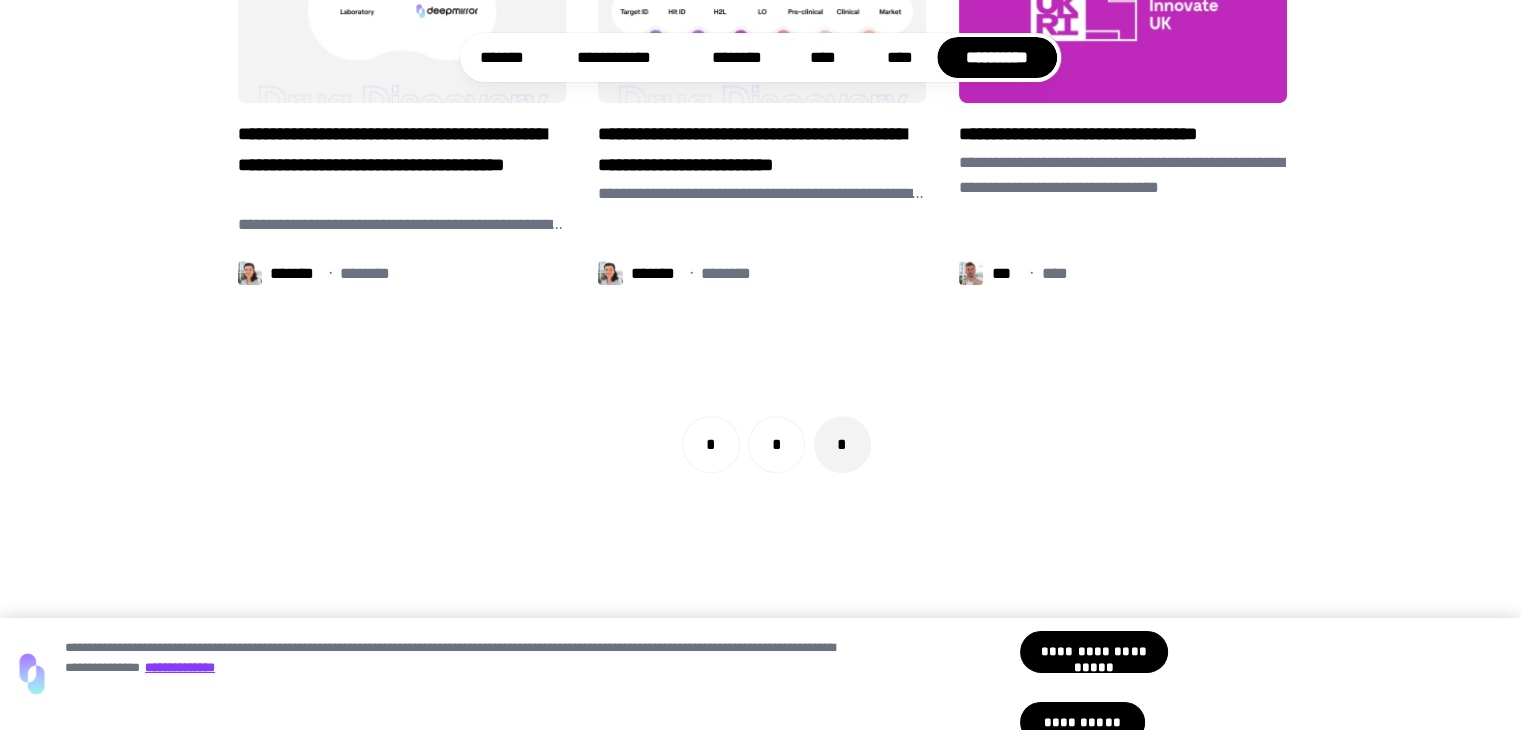 click on "**********" at bounding box center [760, -65] 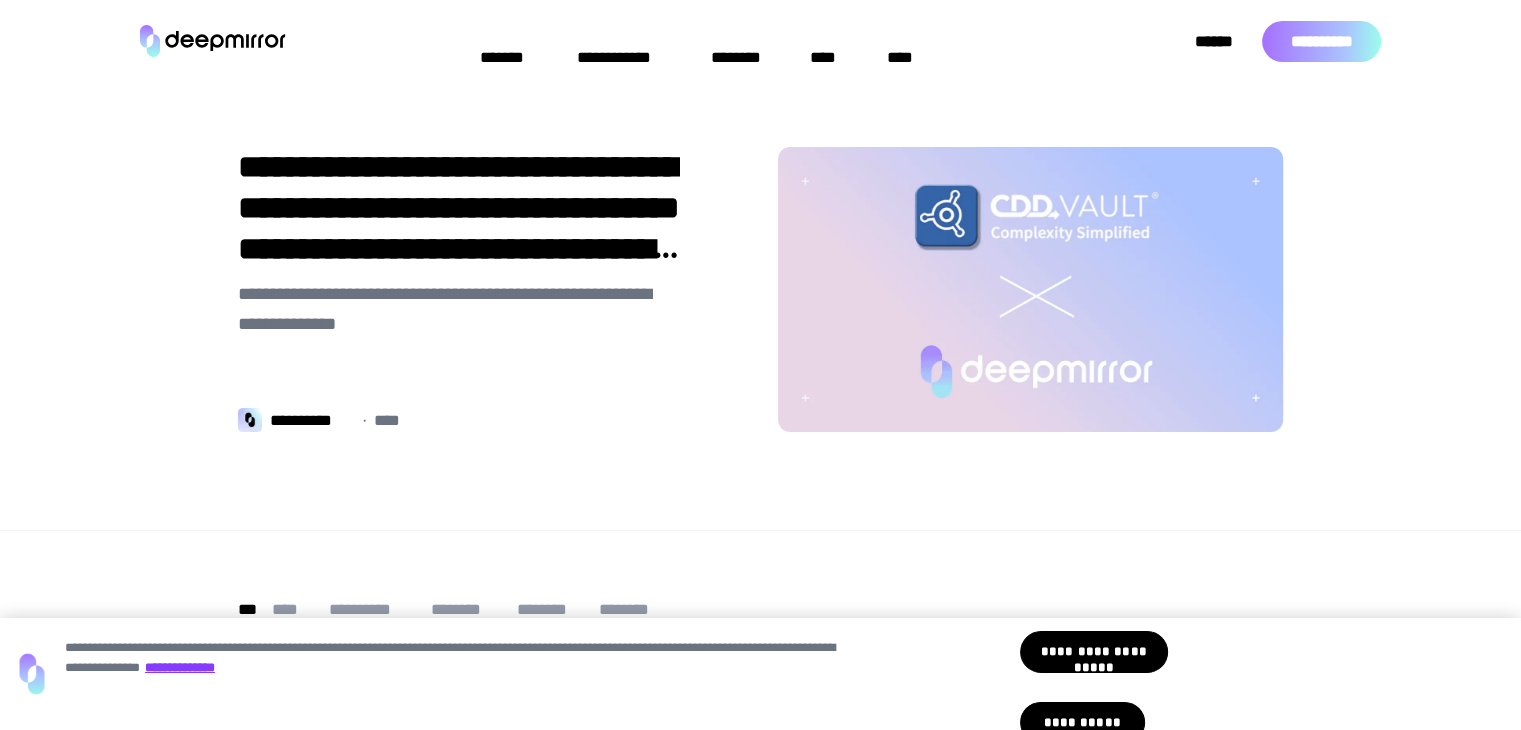 scroll, scrollTop: 0, scrollLeft: 0, axis: both 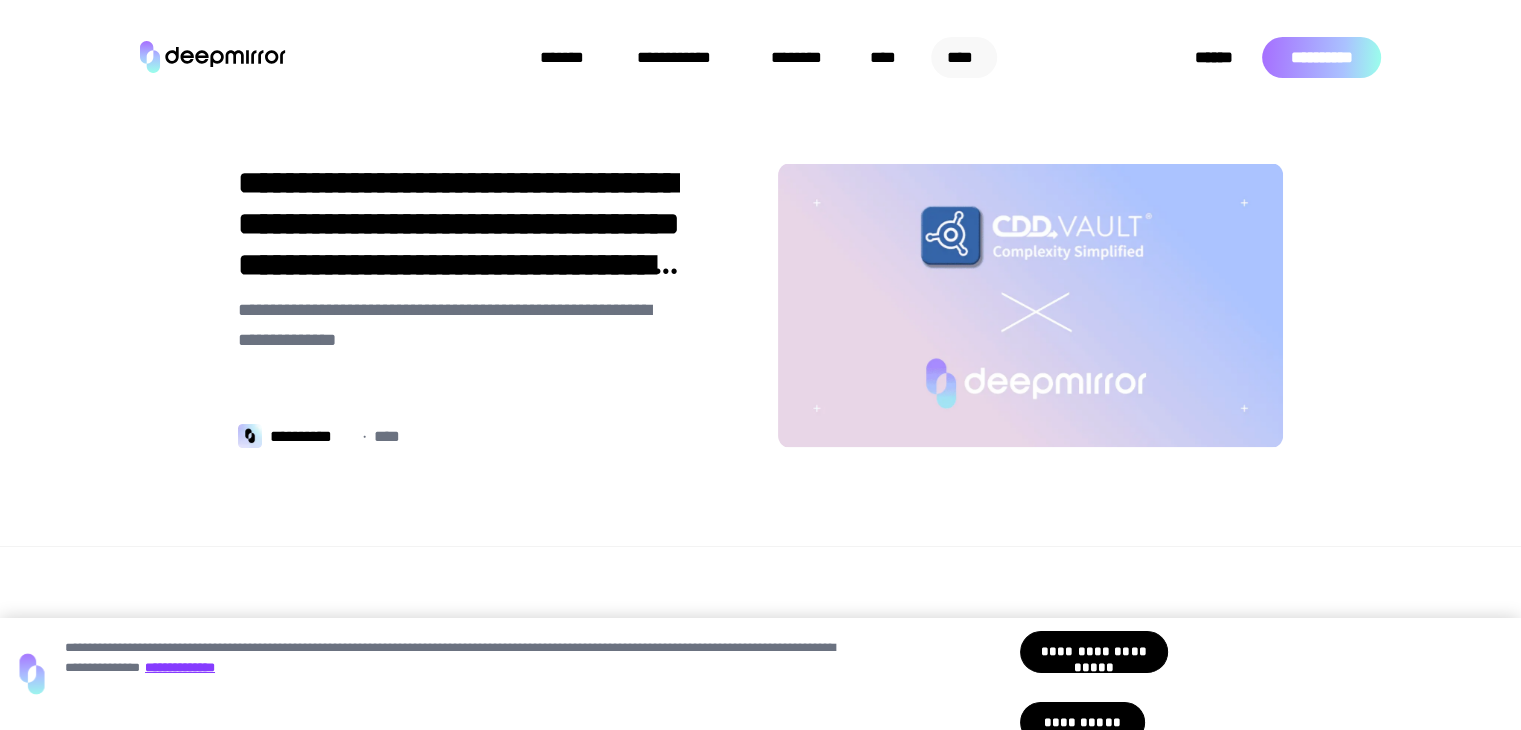 click on "****" at bounding box center (964, 57) 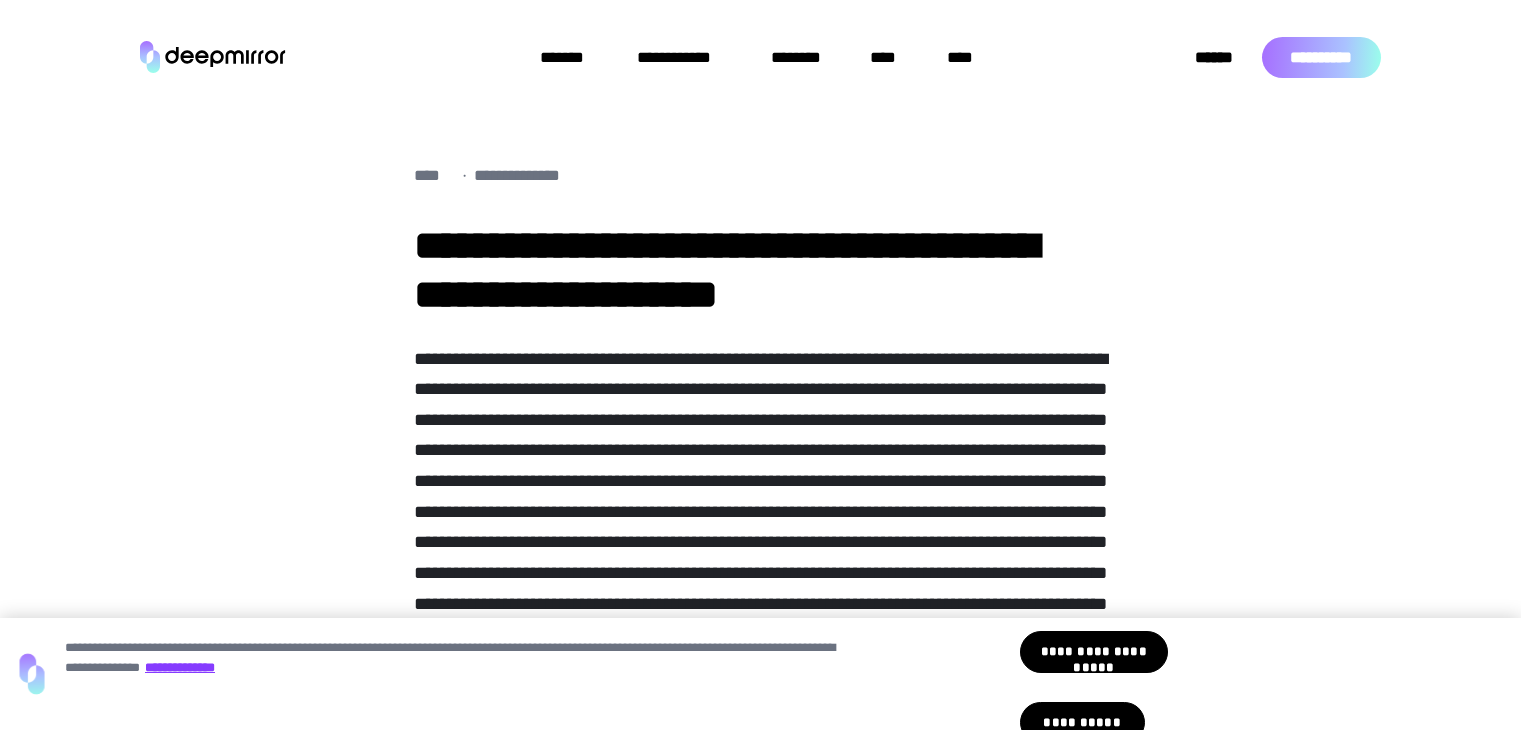 scroll, scrollTop: 0, scrollLeft: 0, axis: both 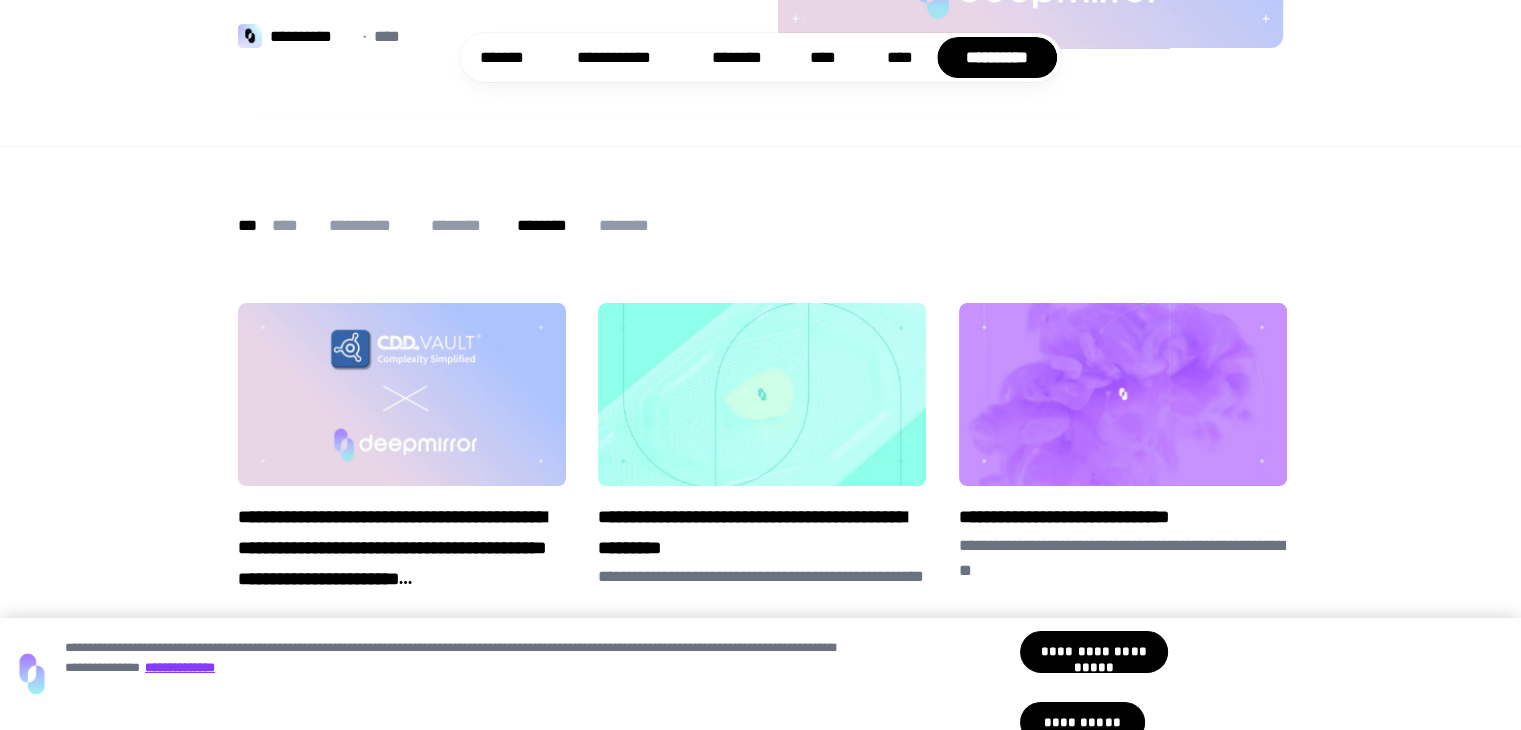 click on "********" at bounding box center [549, 225] 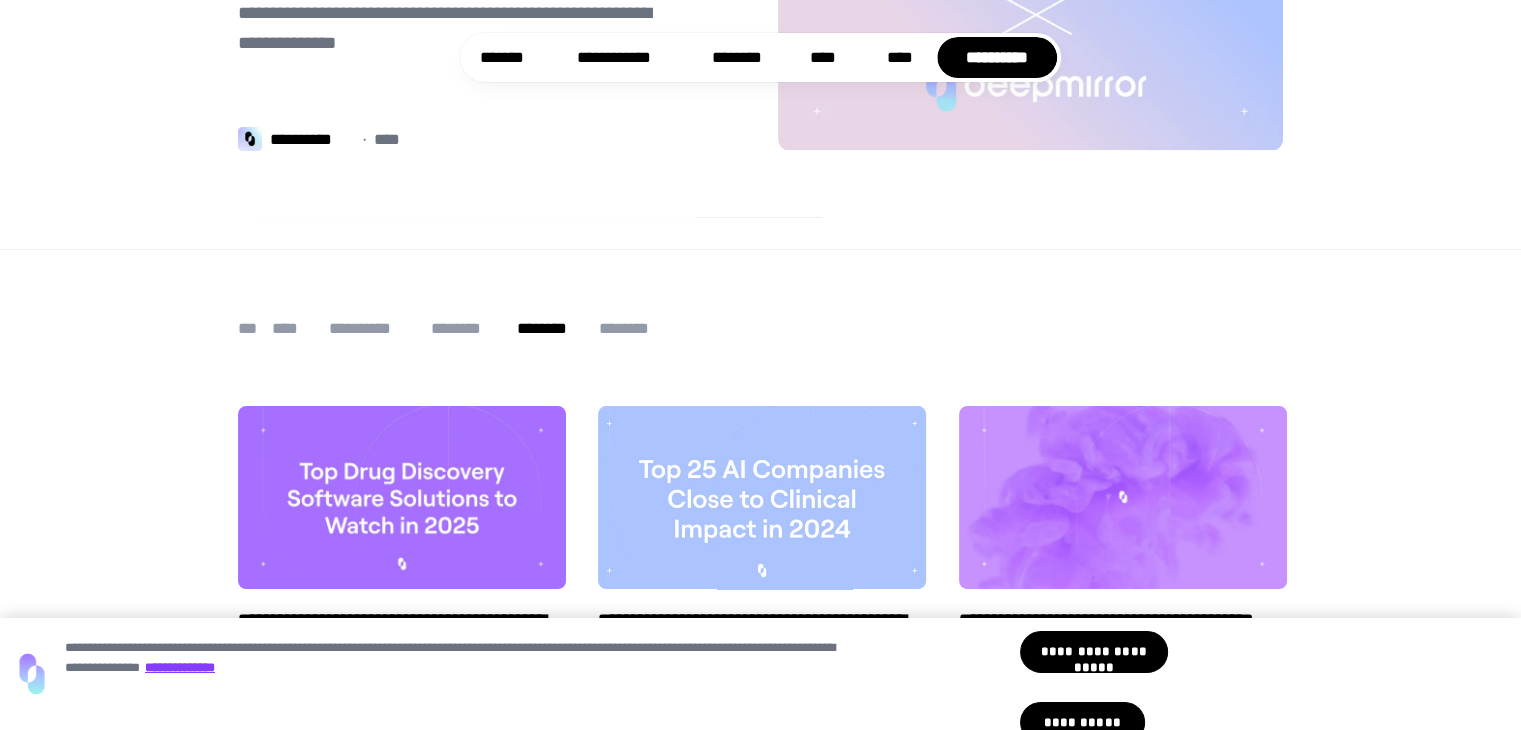 scroll, scrollTop: 216, scrollLeft: 0, axis: vertical 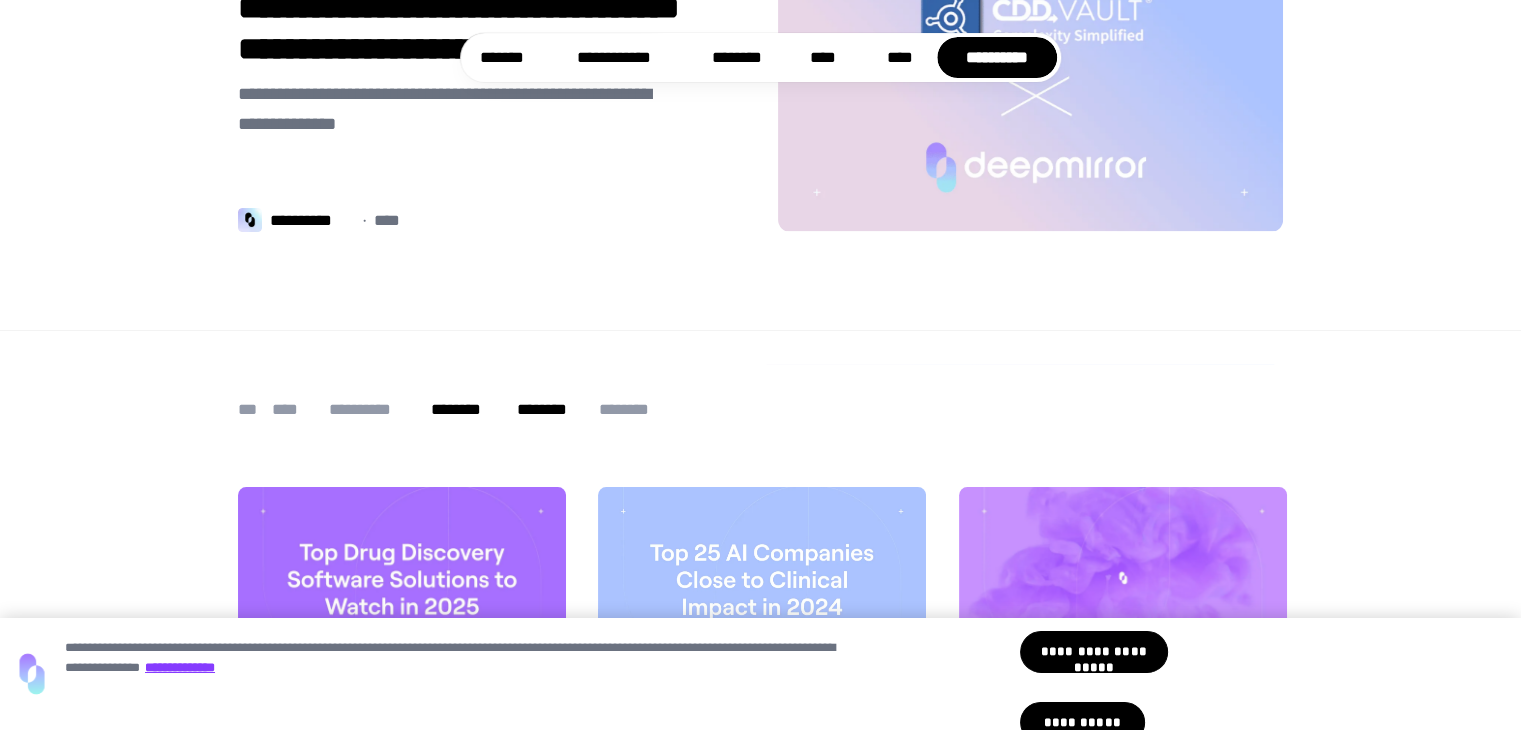 click on "********" at bounding box center [466, 409] 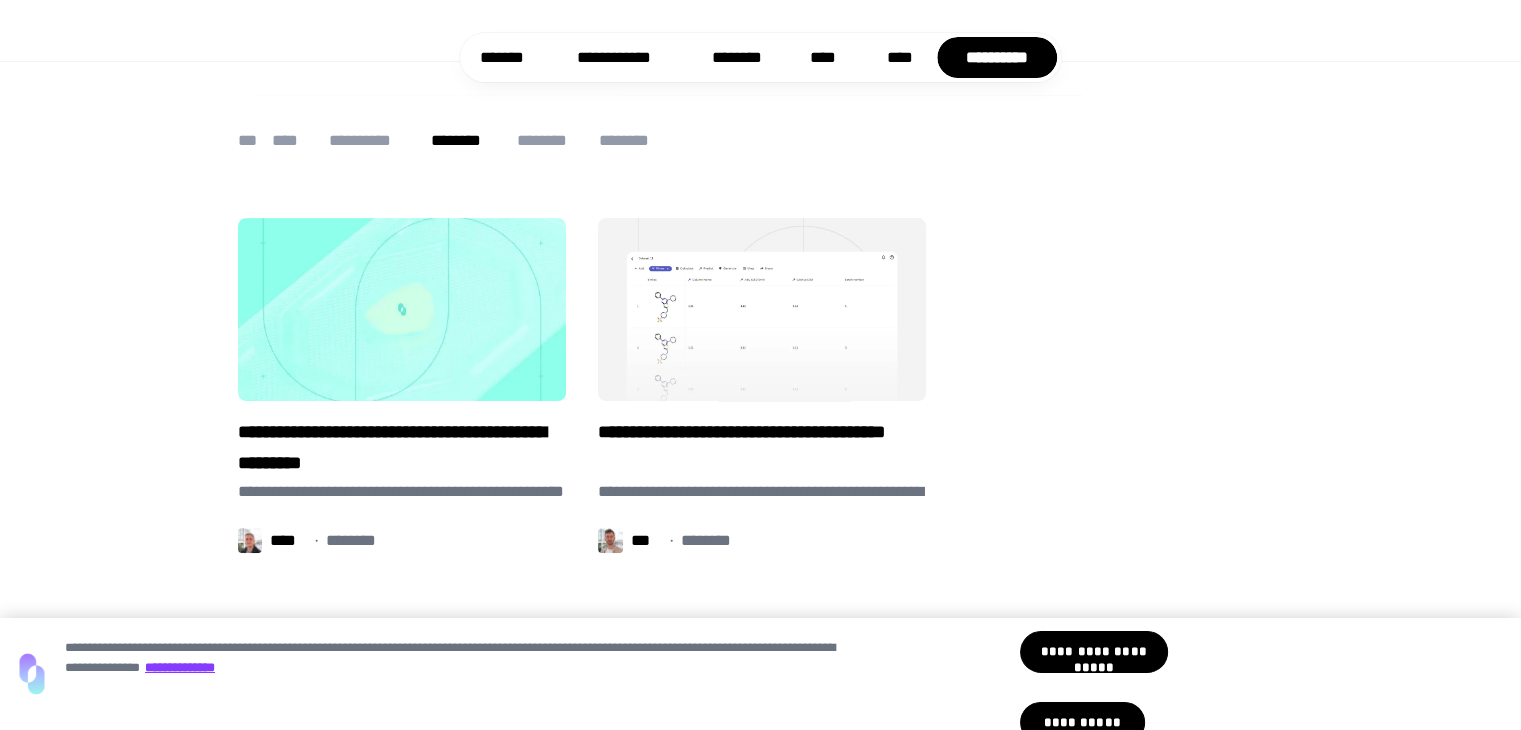 scroll, scrollTop: 516, scrollLeft: 0, axis: vertical 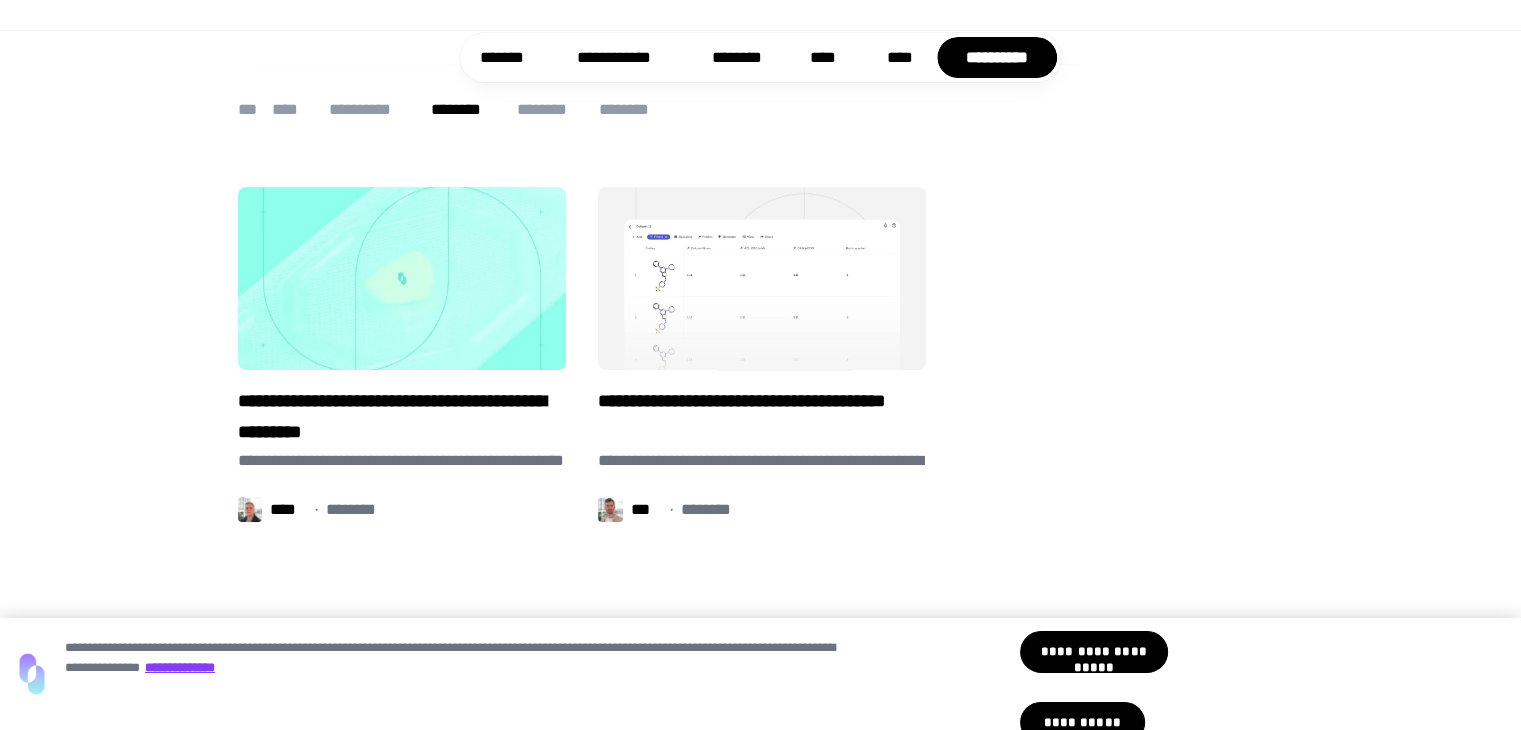 click at bounding box center (762, 278) 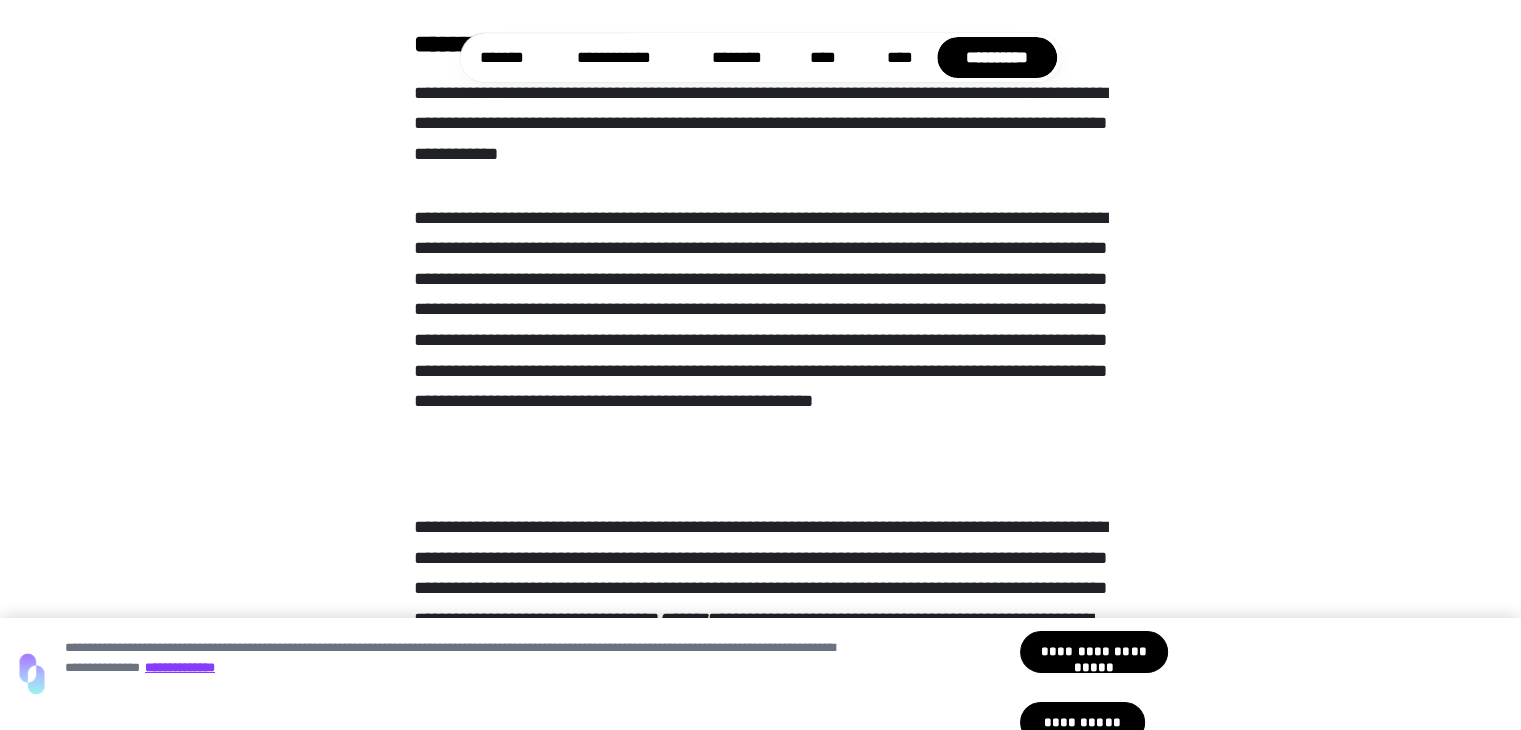 scroll, scrollTop: 10100, scrollLeft: 0, axis: vertical 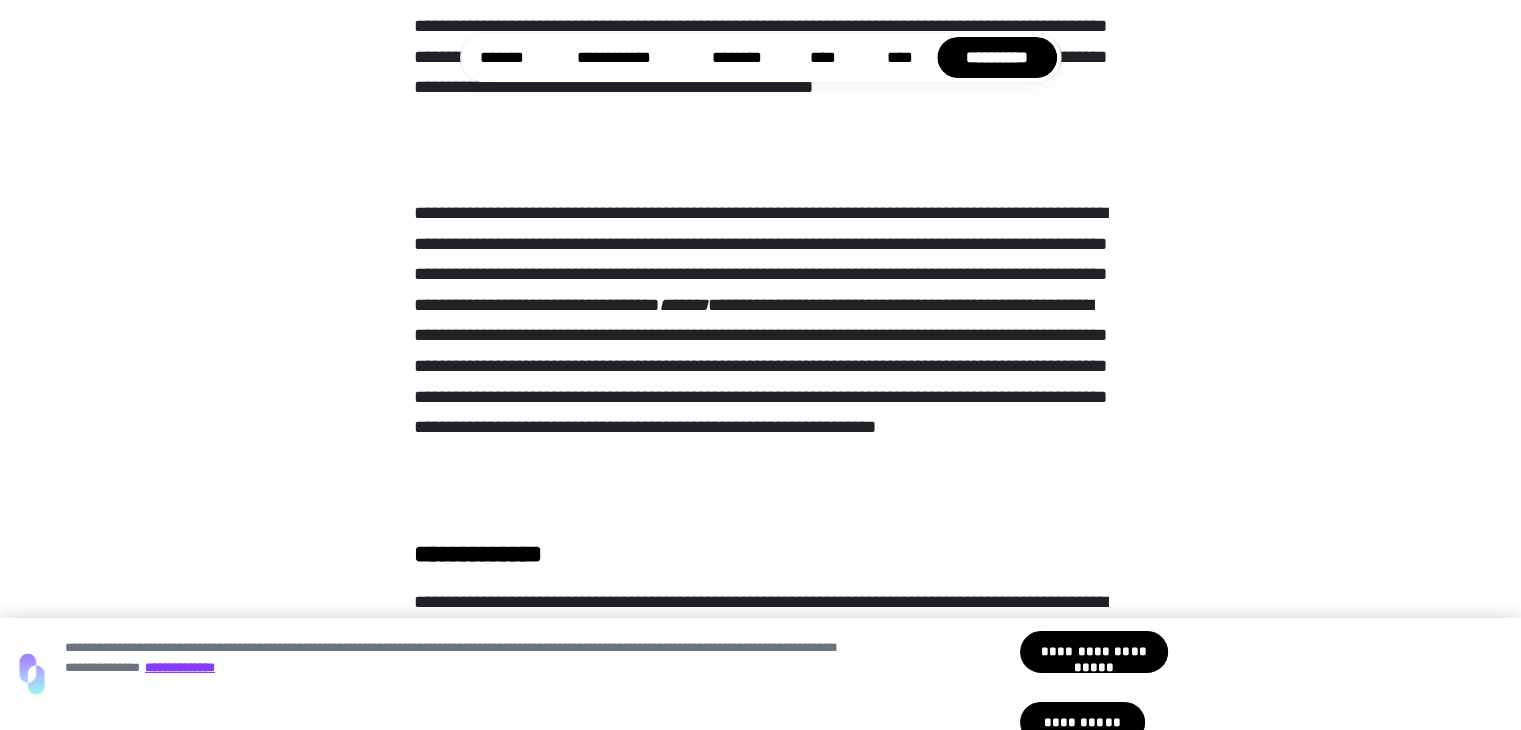 click on "**********" at bounding box center (760, -3949) 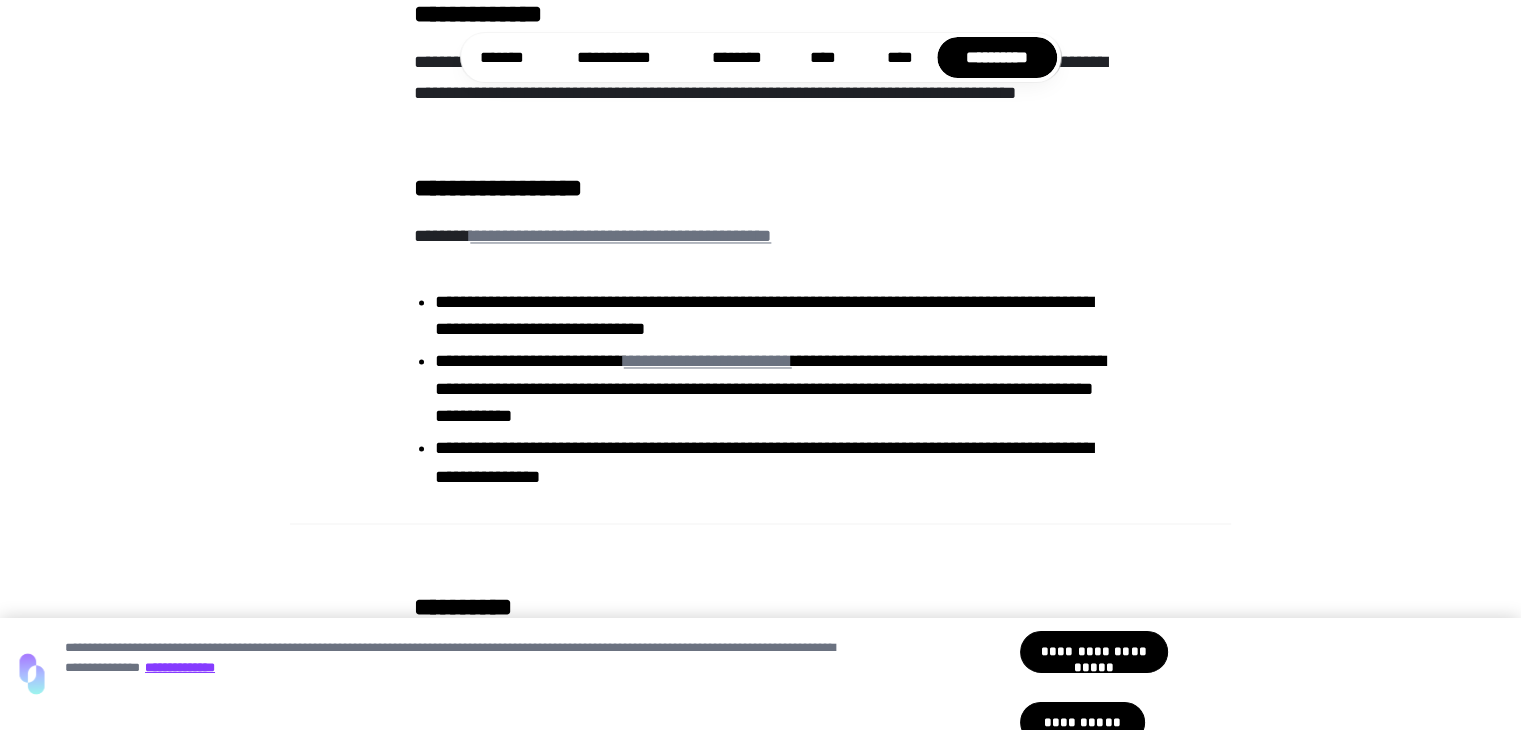 scroll, scrollTop: 10900, scrollLeft: 0, axis: vertical 